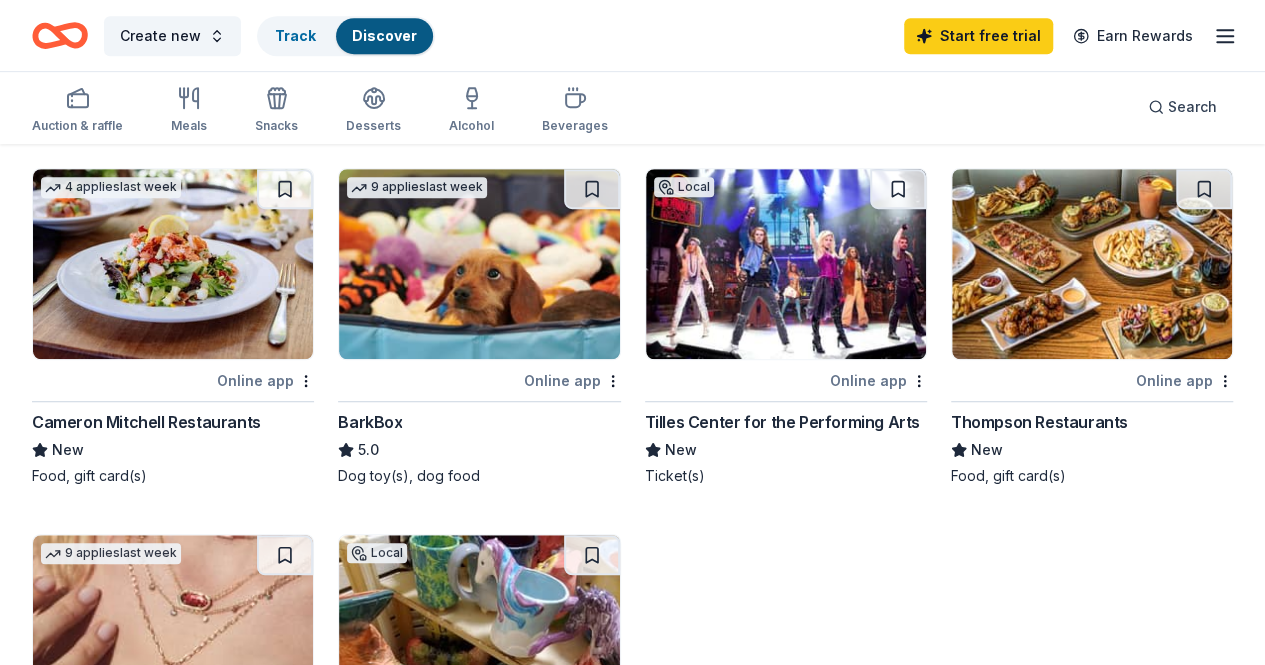 scroll, scrollTop: 551, scrollLeft: 0, axis: vertical 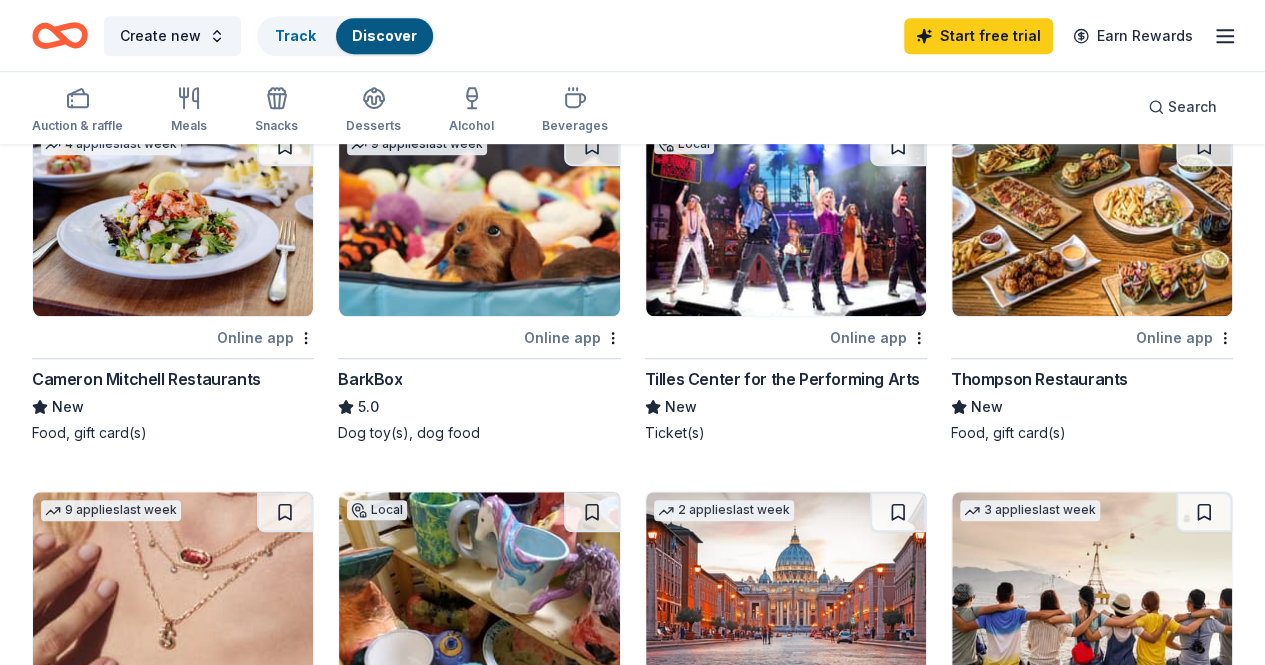 click on "Kendra Scott 4.7 Jewelry products, home decor products, and Kendra Gives Back event in-store or online (or both!) where 20% of the proceeds will support the cause or people you care about." at bounding box center (173, 781) 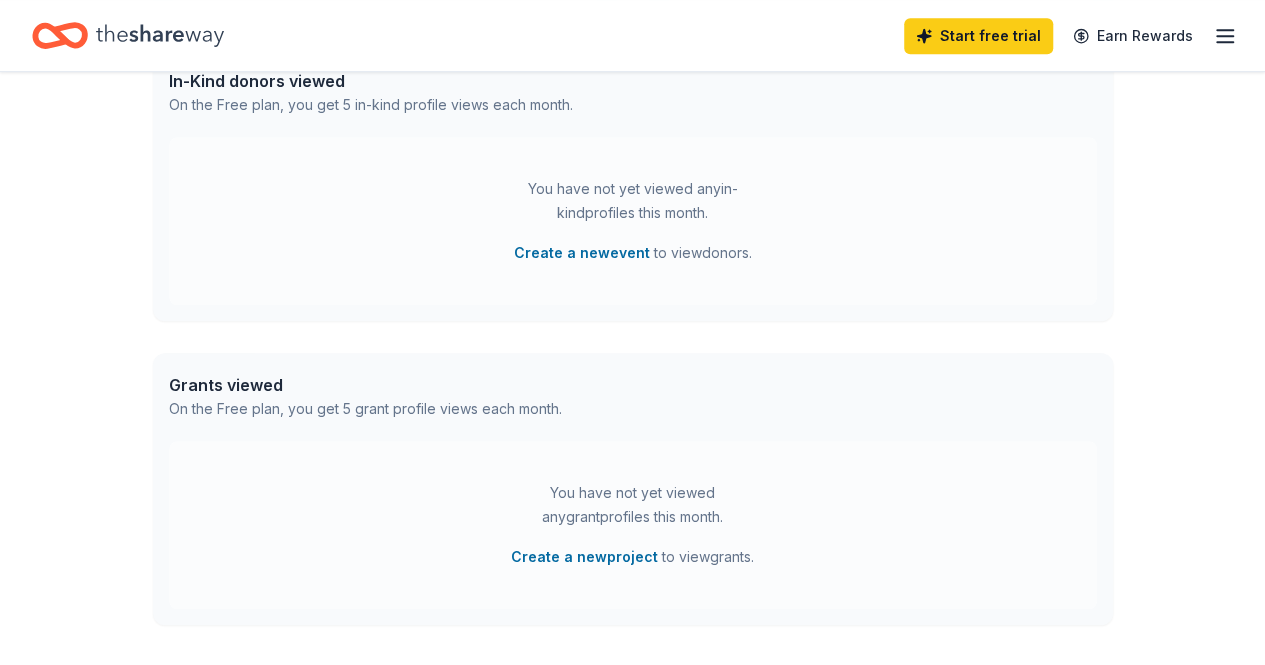 scroll, scrollTop: 0, scrollLeft: 0, axis: both 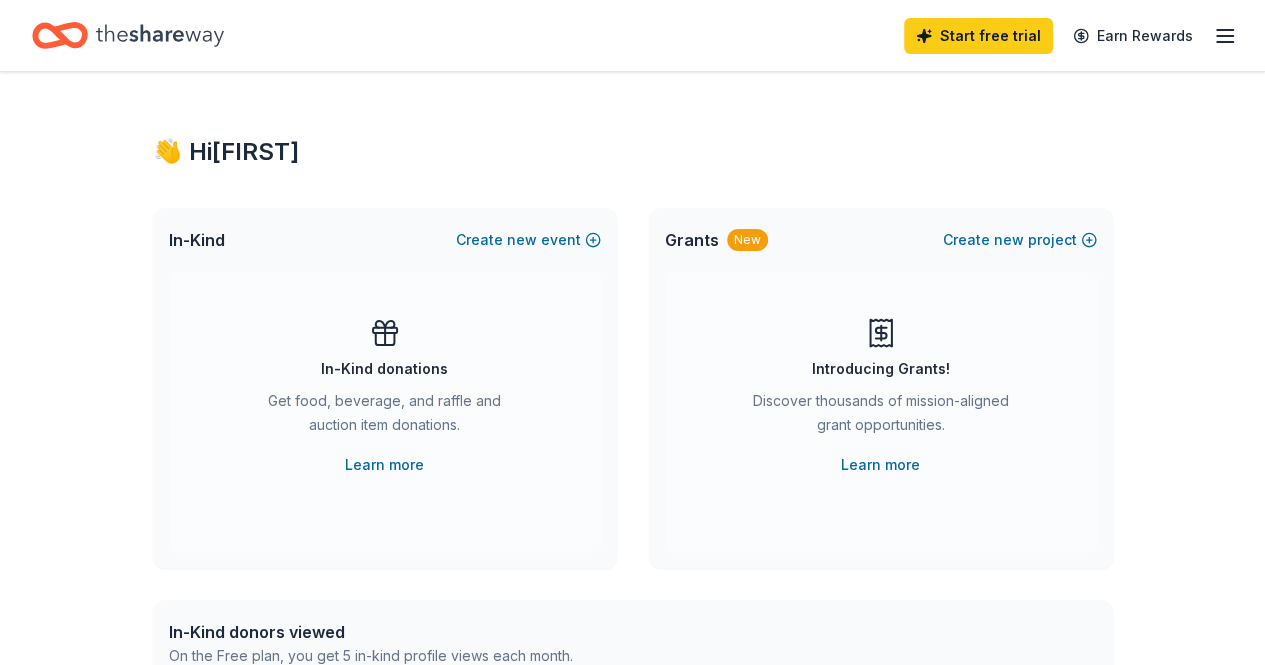 click on "In-Kind donations Get food, beverage, and raffle and auction item donations. Learn more" at bounding box center [385, 397] 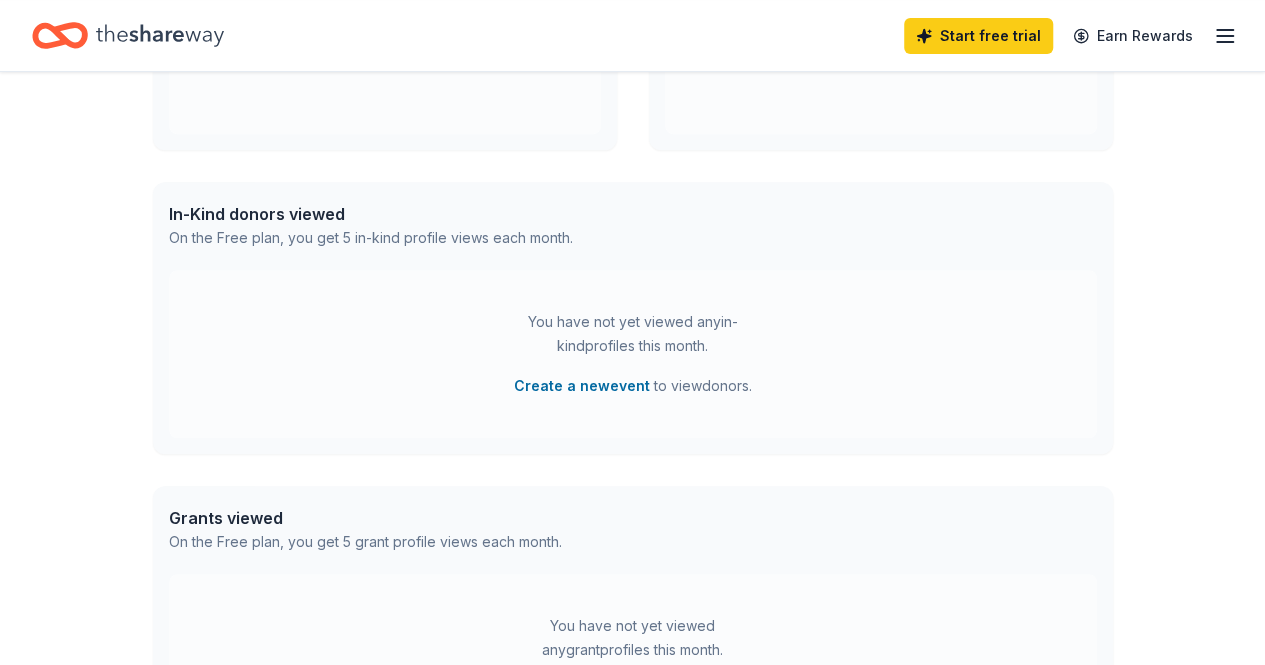 scroll, scrollTop: 0, scrollLeft: 0, axis: both 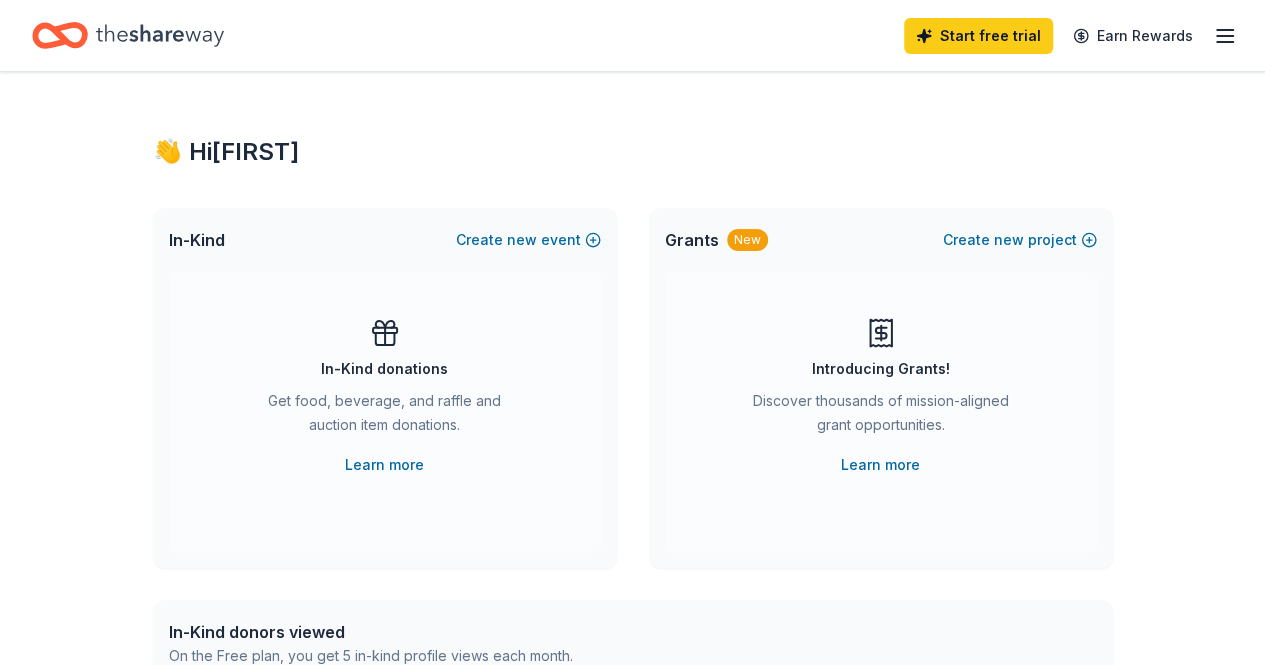 click 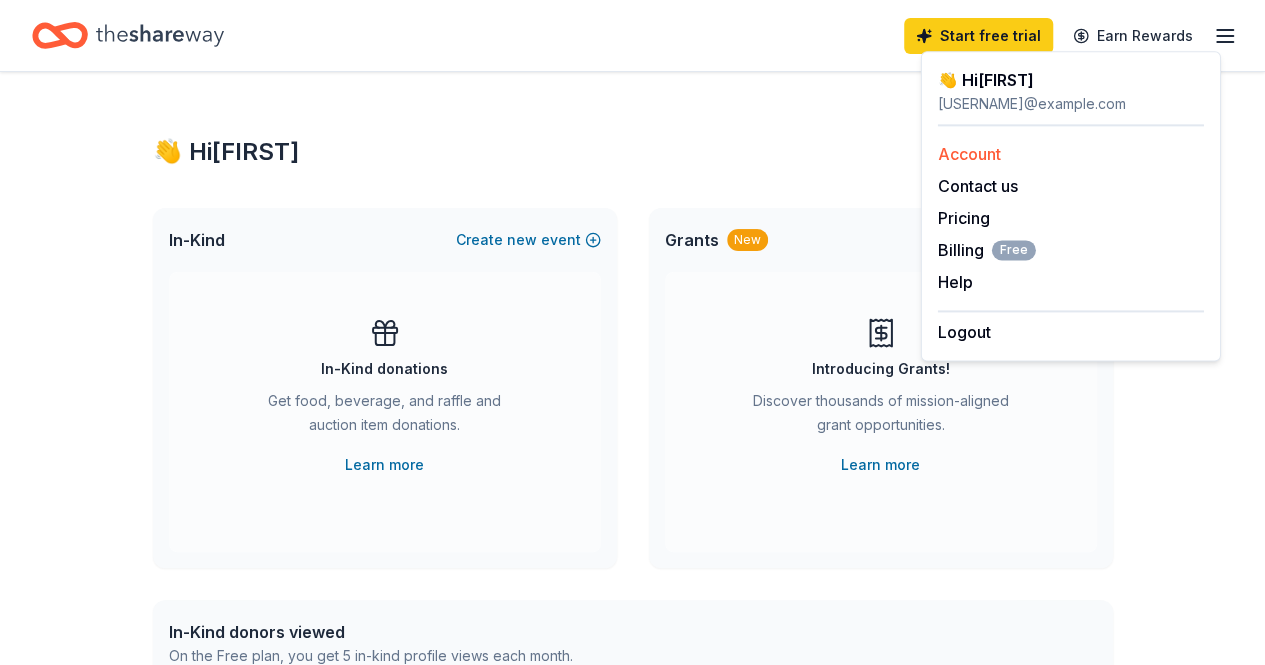 click on "Account" at bounding box center (969, 154) 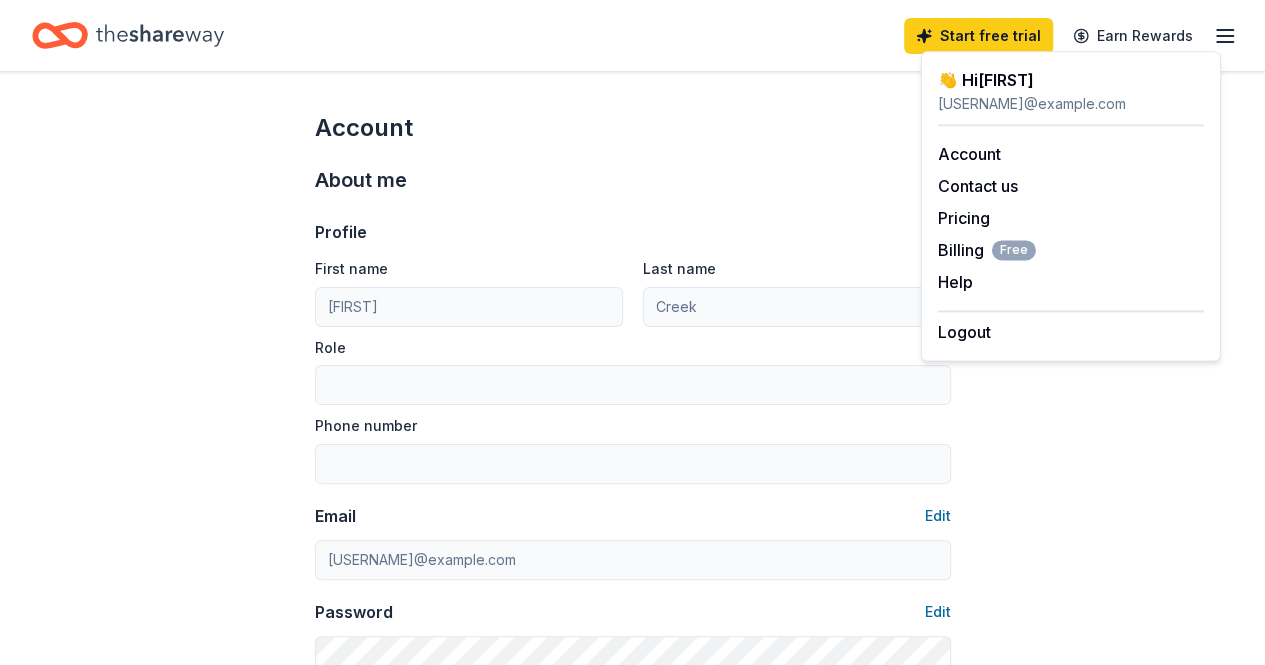 click on "Account" at bounding box center [633, 128] 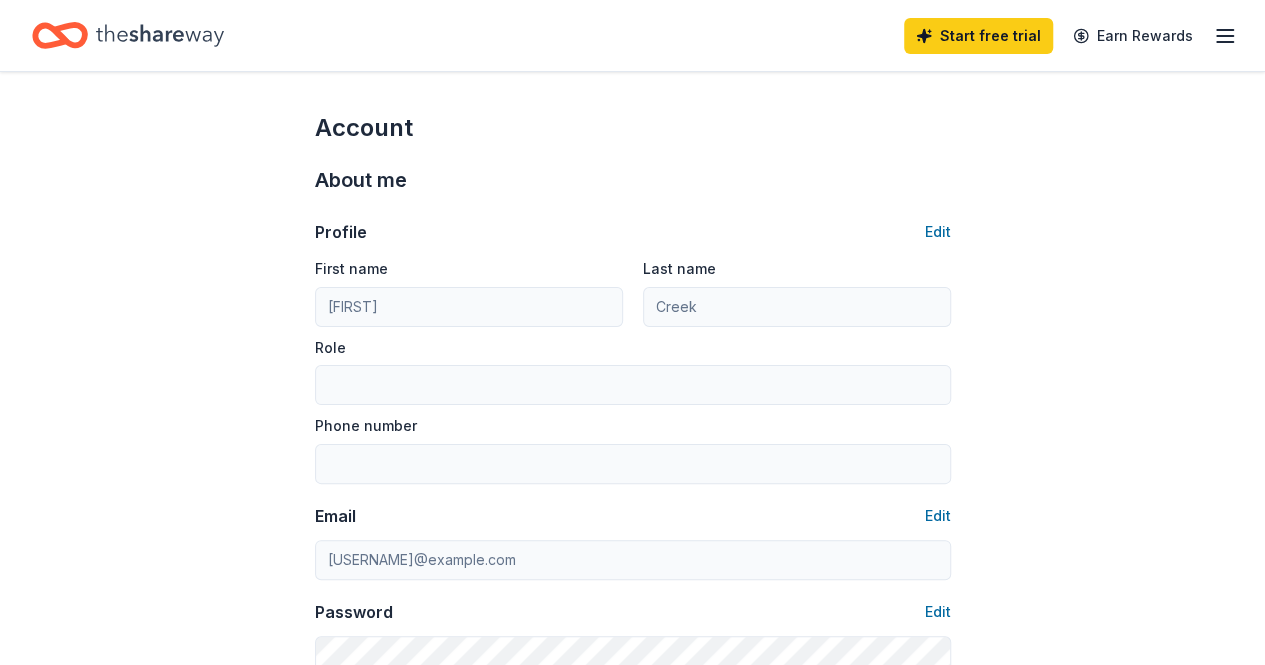 click 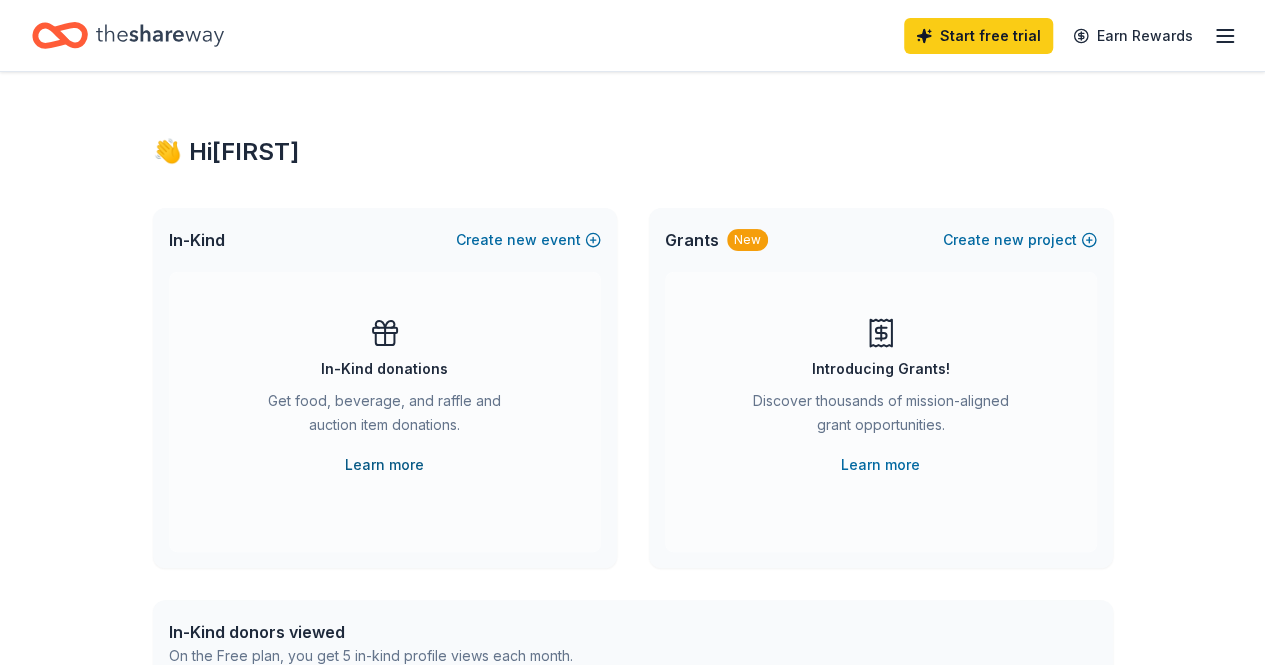 click on "Learn more" at bounding box center (384, 465) 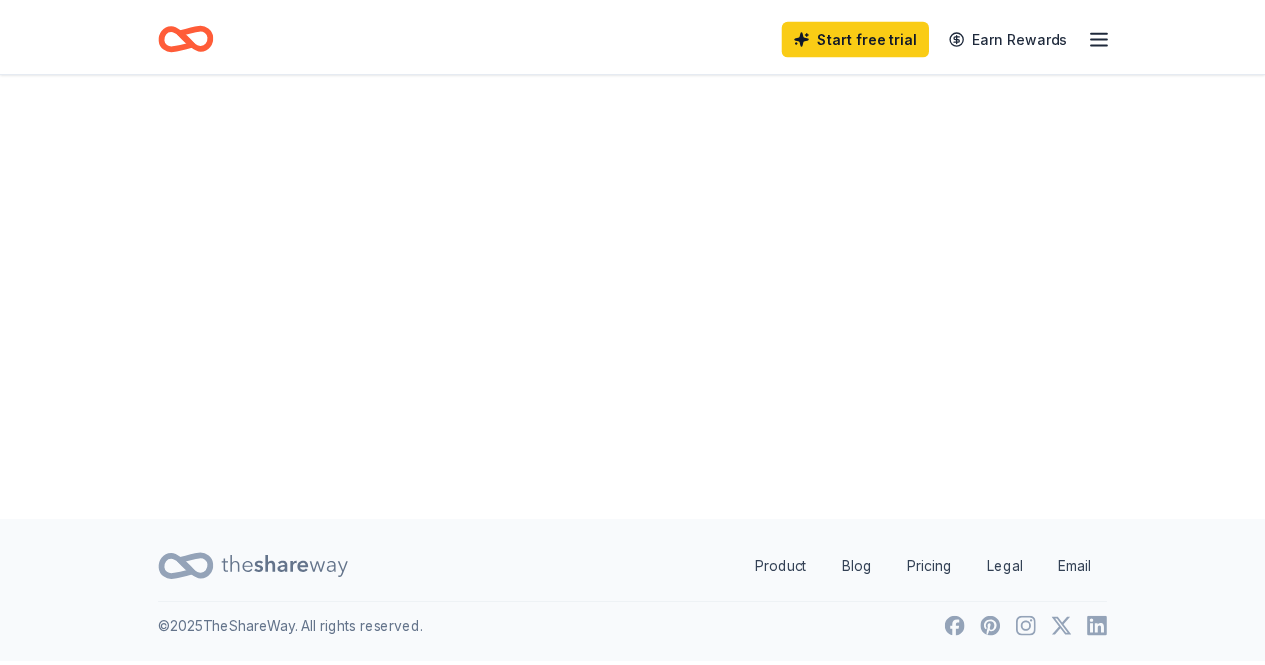 scroll, scrollTop: 0, scrollLeft: 0, axis: both 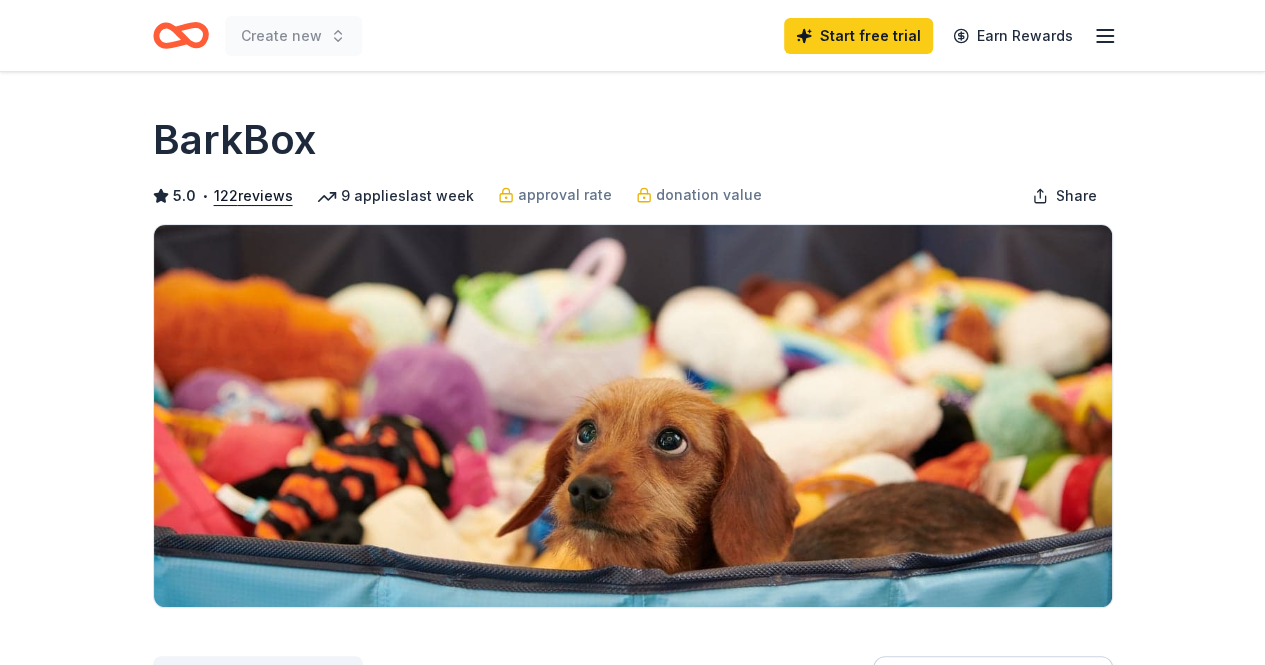 click at bounding box center (633, 416) 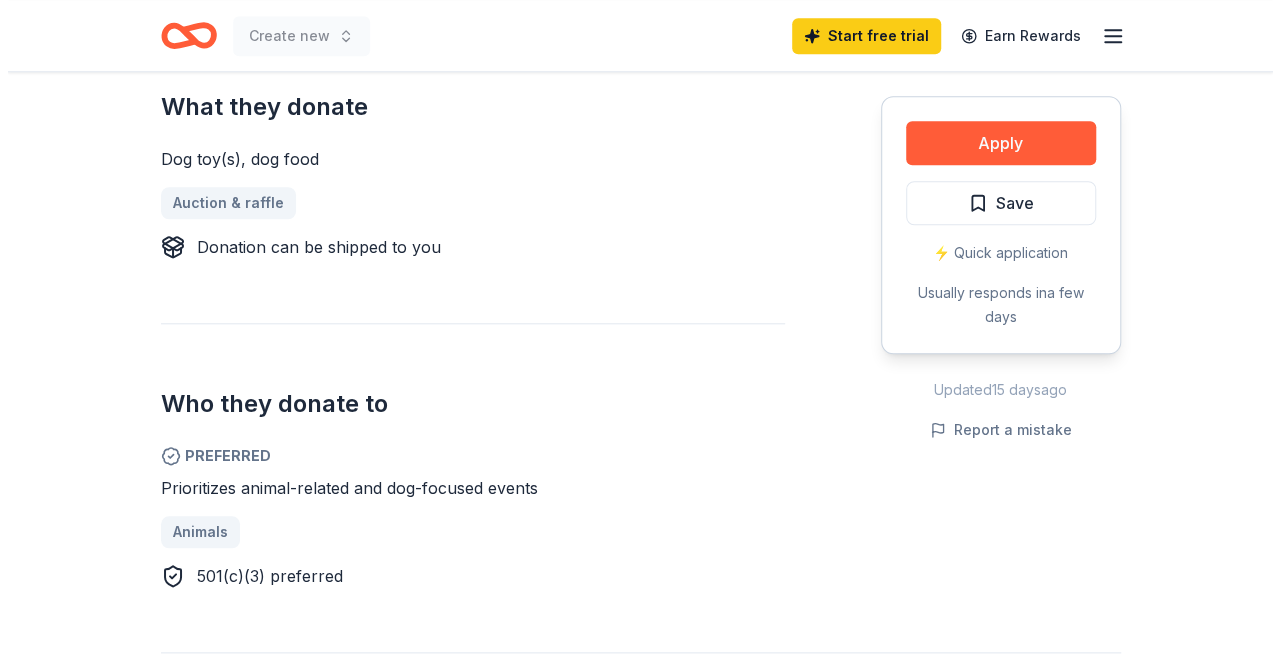 scroll, scrollTop: 801, scrollLeft: 0, axis: vertical 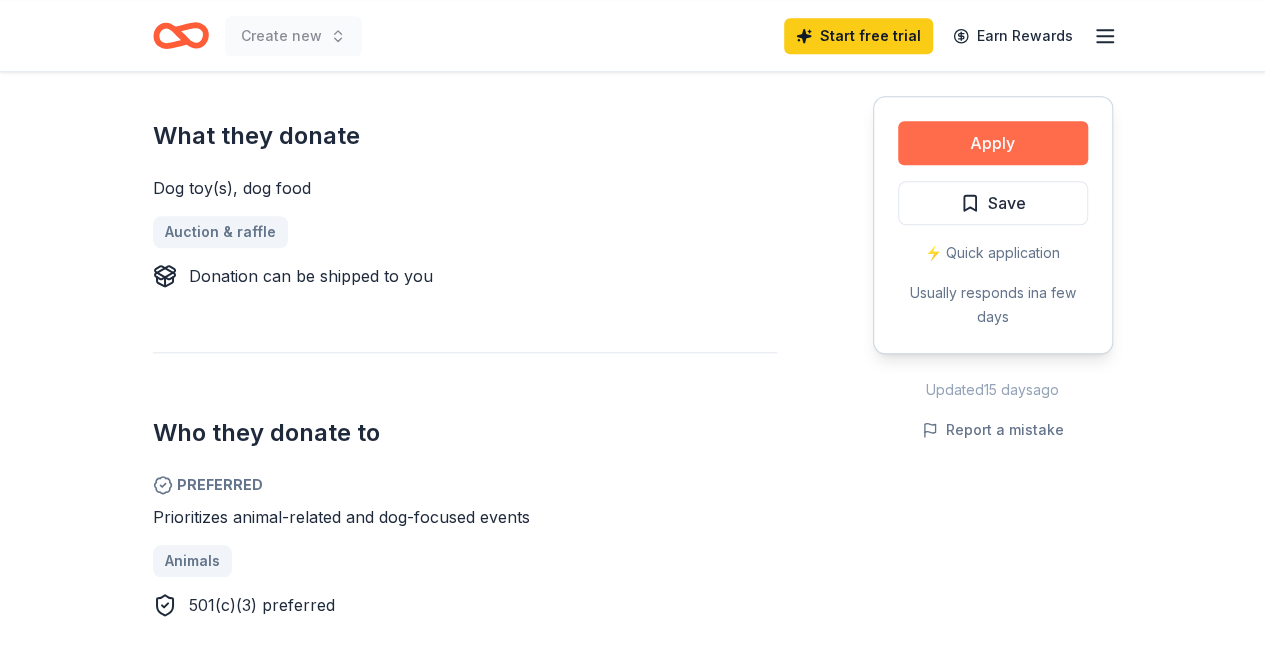 click on "Apply" at bounding box center [993, 143] 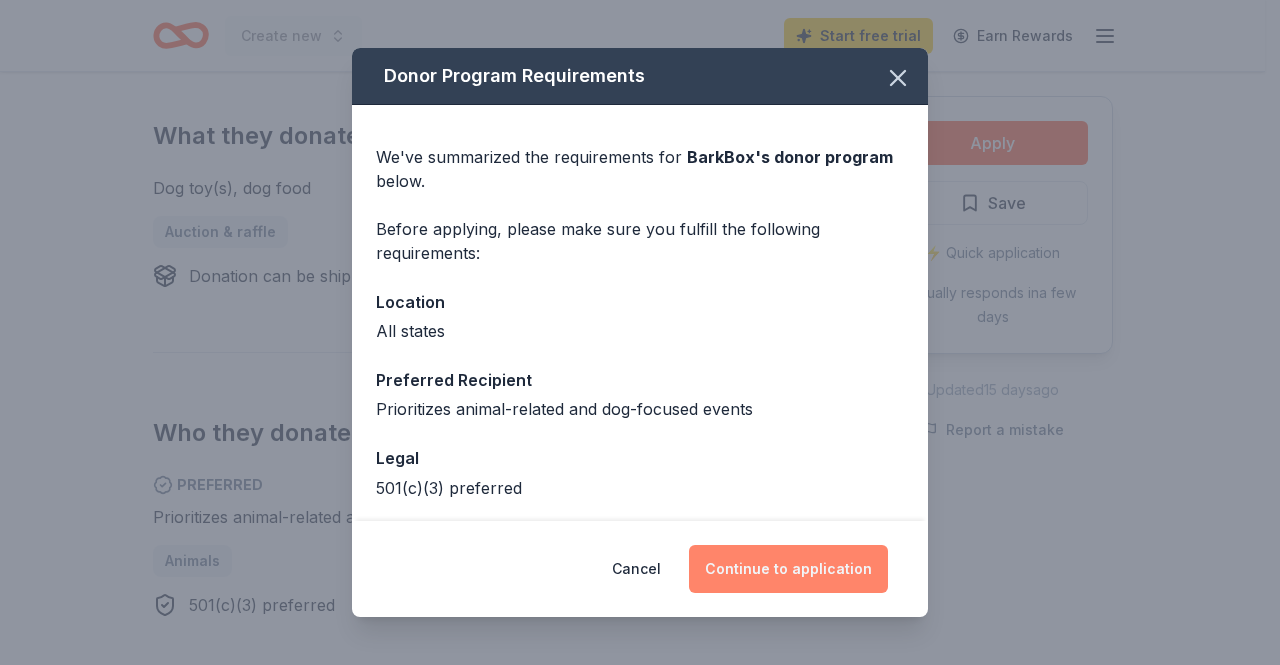 click on "Continue to application" at bounding box center (788, 569) 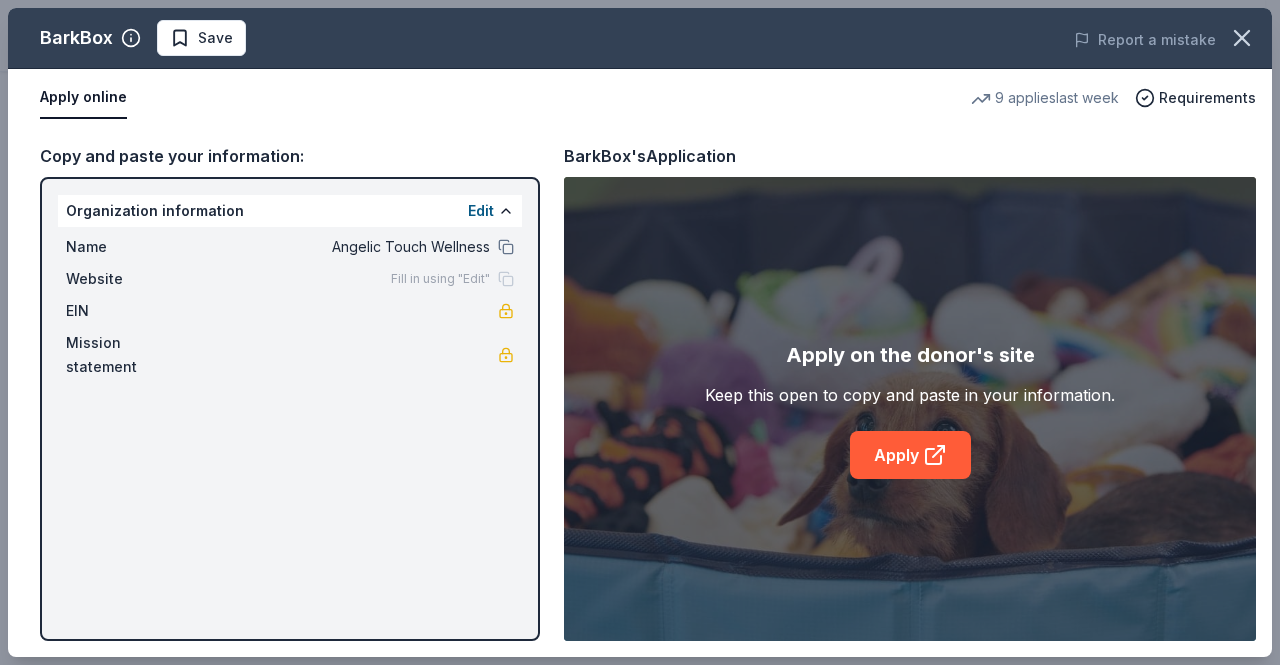 click on "BarkBox Save Report a mistake Apply online 9   applies  last week Requirements Copy and paste your information: Organization information Edit Name Angelic Touch Wellness Website Fill in using "Edit" EIN Mission statement BarkBox's  Application Apply on the donor's site Keep this open to copy and paste in your information. Apply" at bounding box center [640, 332] 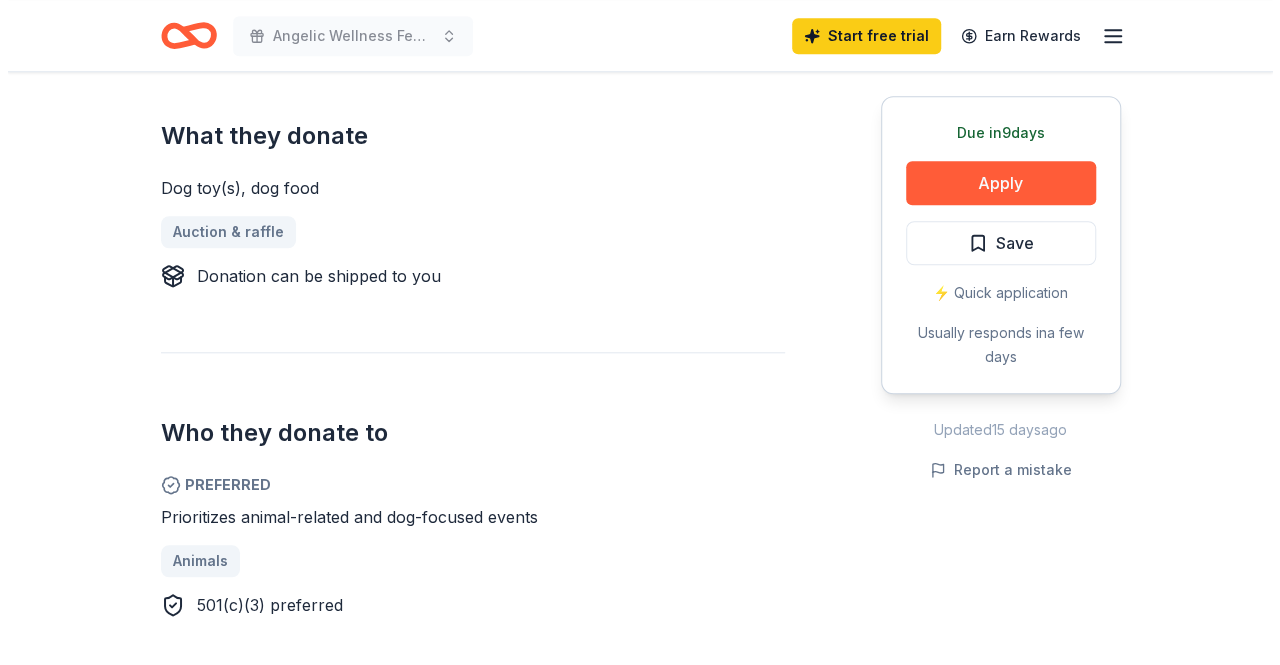 scroll, scrollTop: 801, scrollLeft: 0, axis: vertical 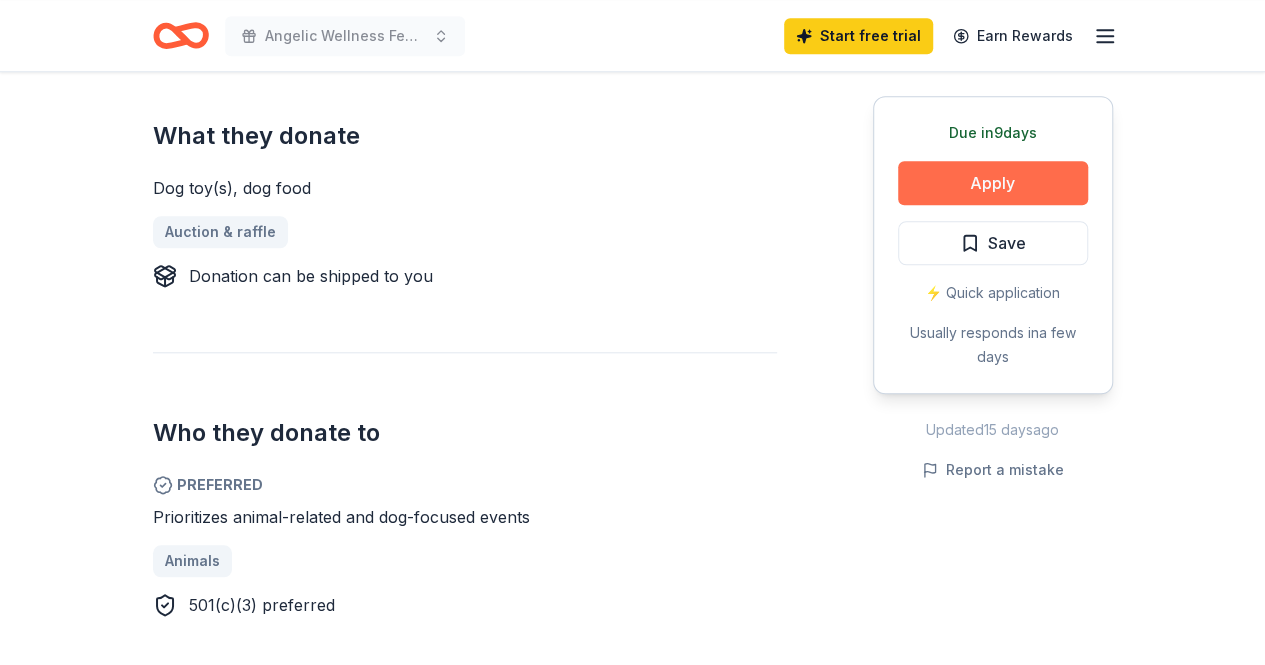click on "Apply" at bounding box center (993, 183) 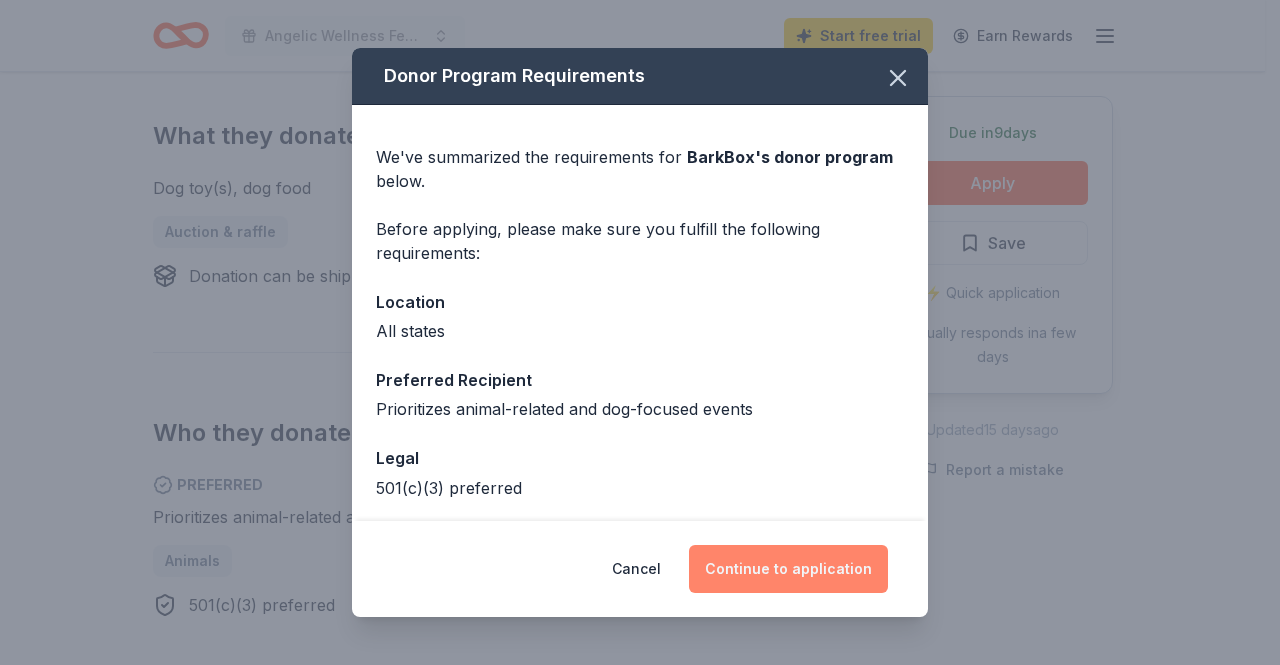click on "Continue to application" at bounding box center [788, 569] 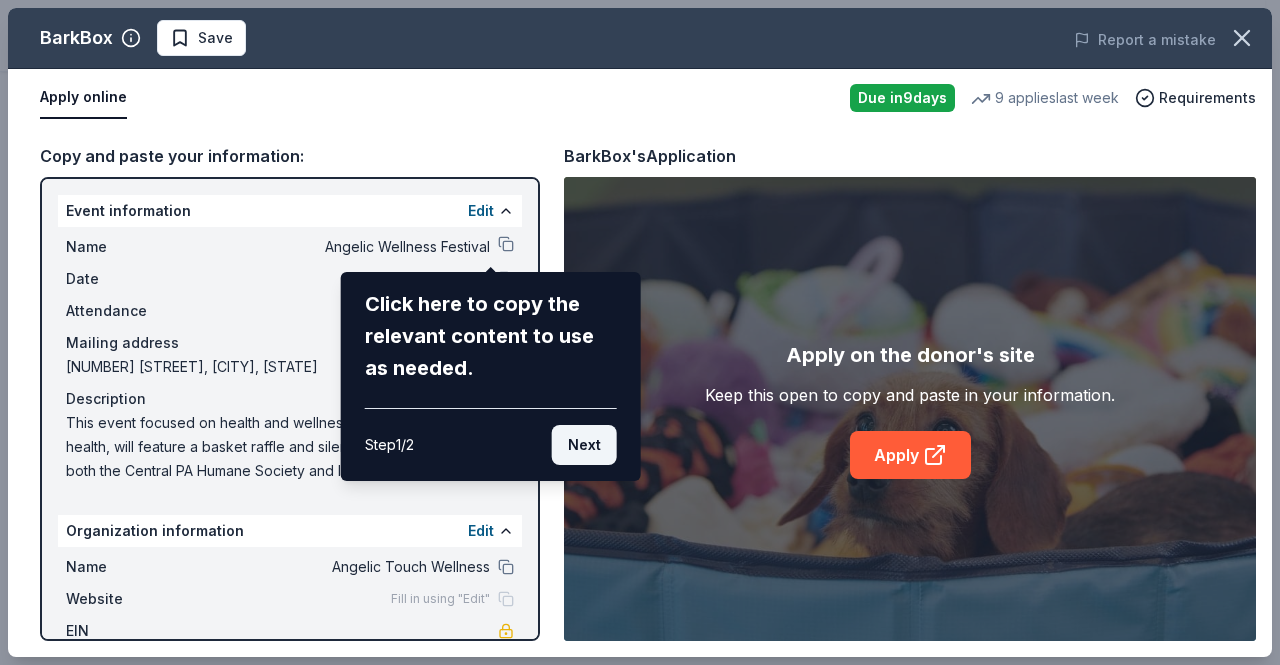 click on "Next" at bounding box center (584, 445) 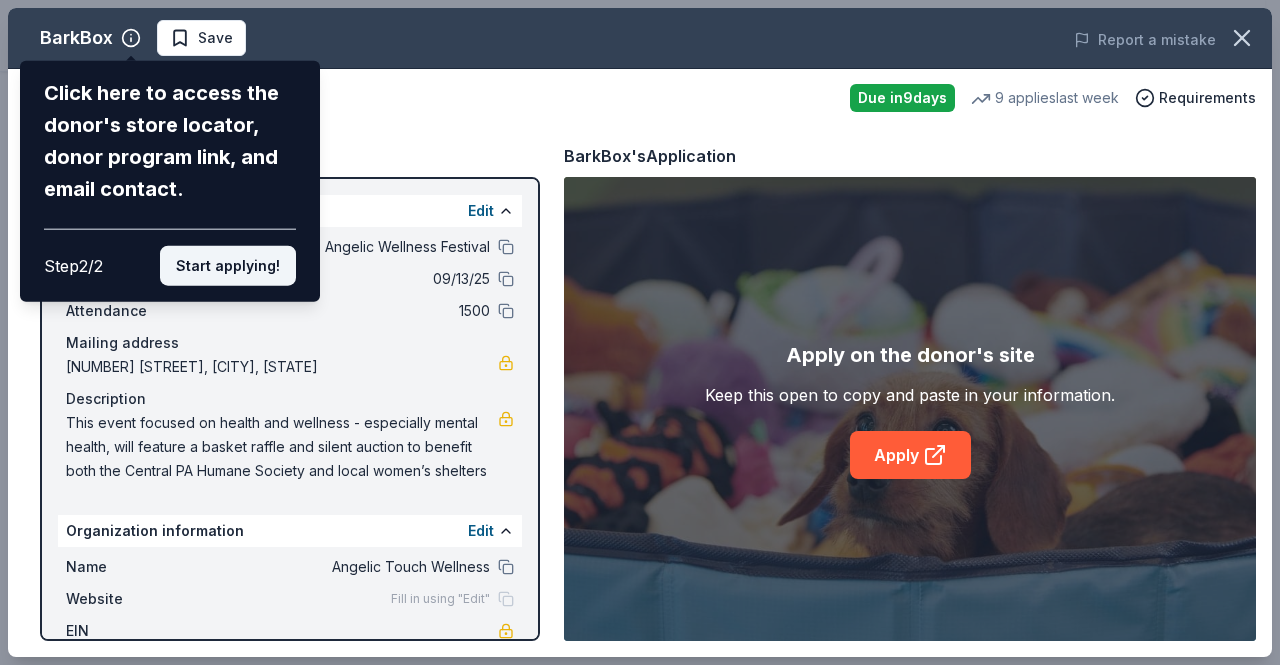 click on "Start applying!" at bounding box center (228, 266) 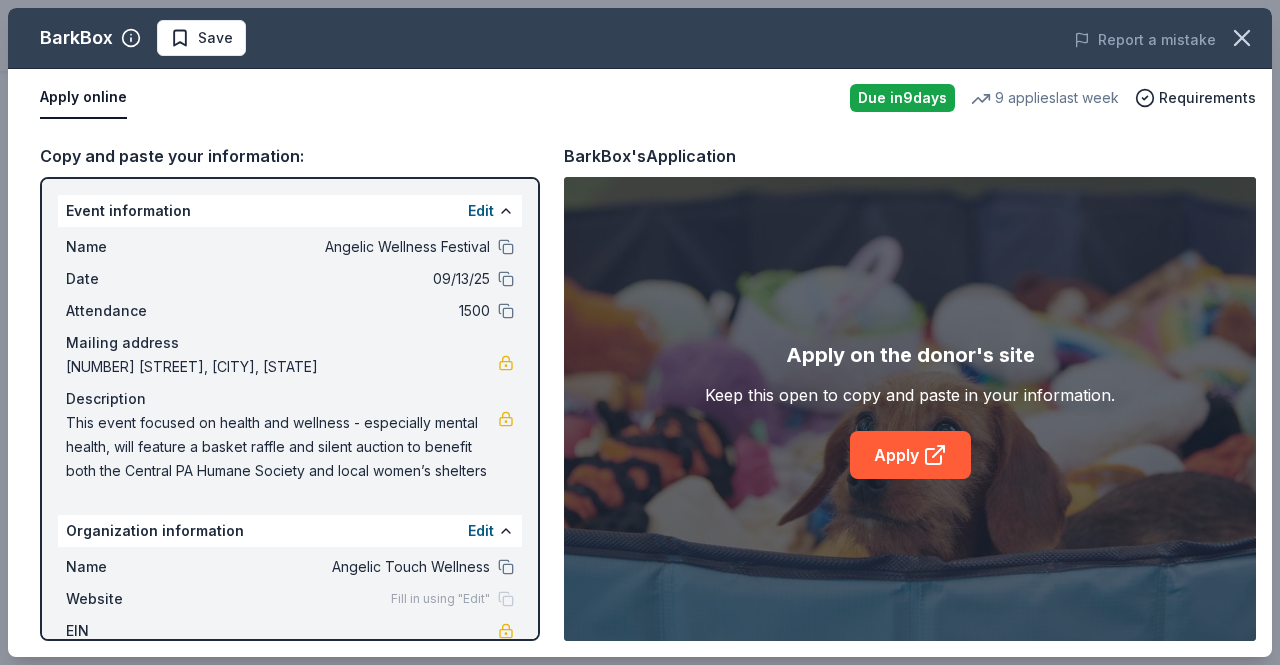 click on "Edit Name Angelic Wellness Festival Date 09/13/25 Attendance 1500 Mailing address [NUMBER] [STREET], [CITY], [STATE] Description This event focused on health and wellness - especially mental health, will feature a basket raffle and silent auction to benefit both the Central PA Humane Society and local women’s shelters Organization information Edit Name Angelic Touch Wellness Website Fill in using "Edit" EIN Mission statement BarkBox's  Application Apply on the donor's site Keep this open to copy and paste in your information. Apply" at bounding box center (640, 332) 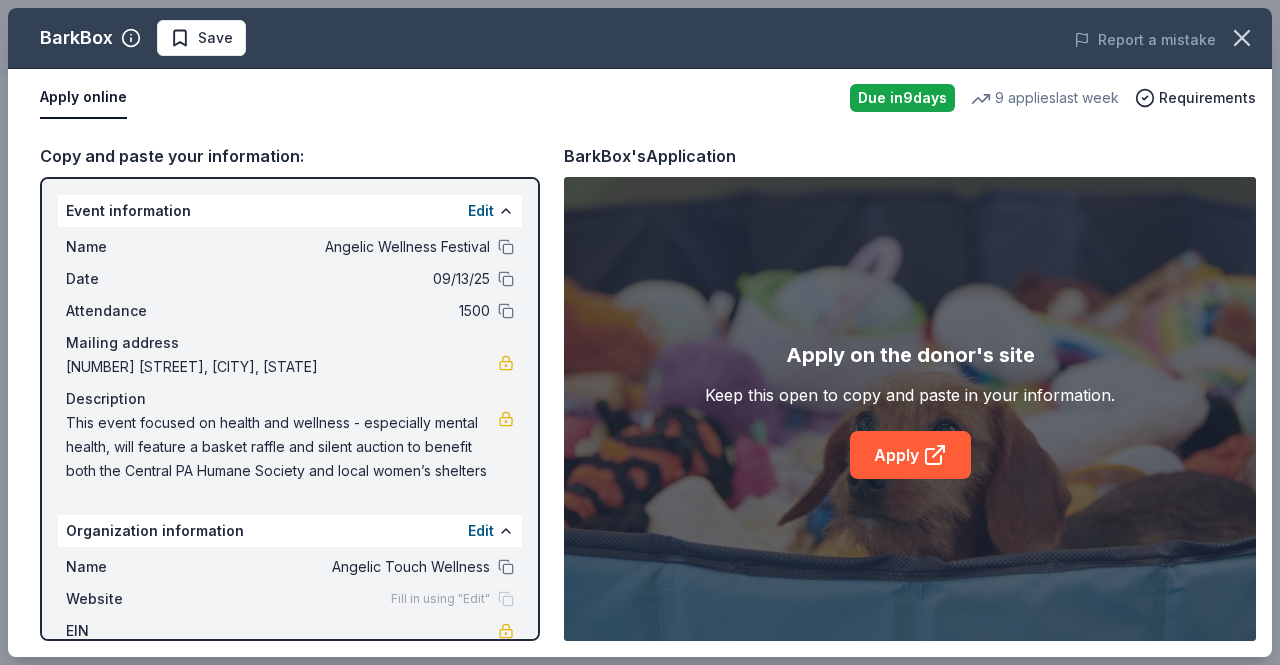 click on "Apply" at bounding box center [910, 455] 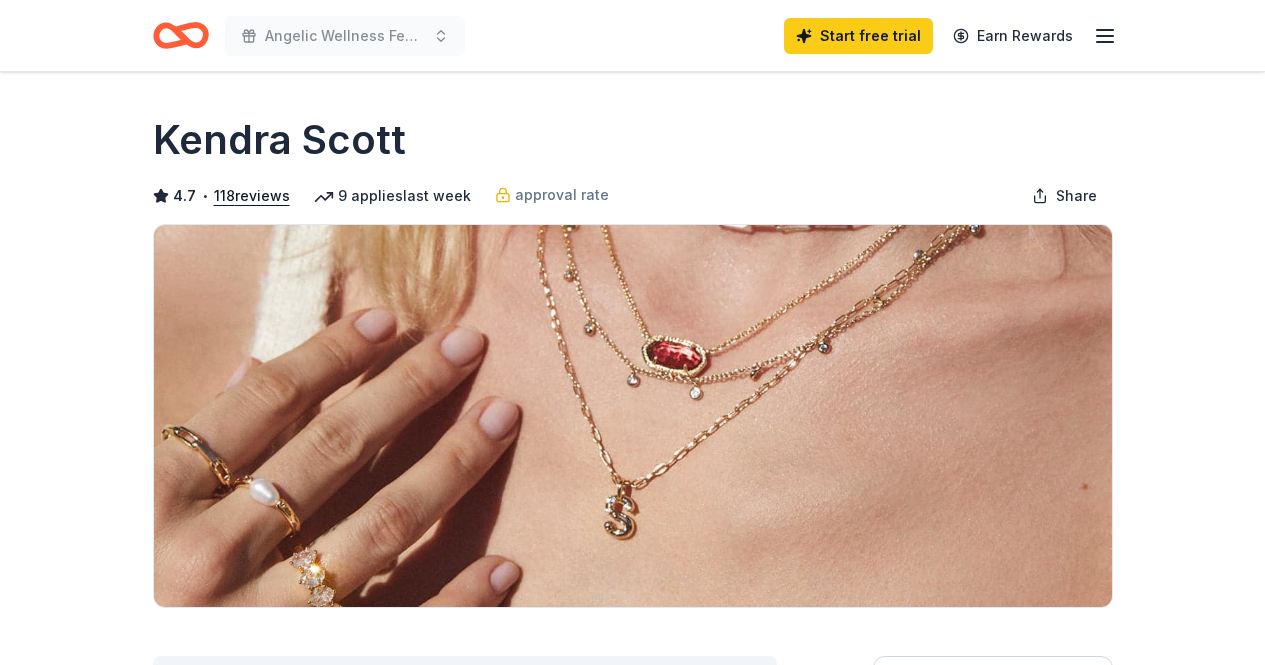 scroll, scrollTop: 0, scrollLeft: 0, axis: both 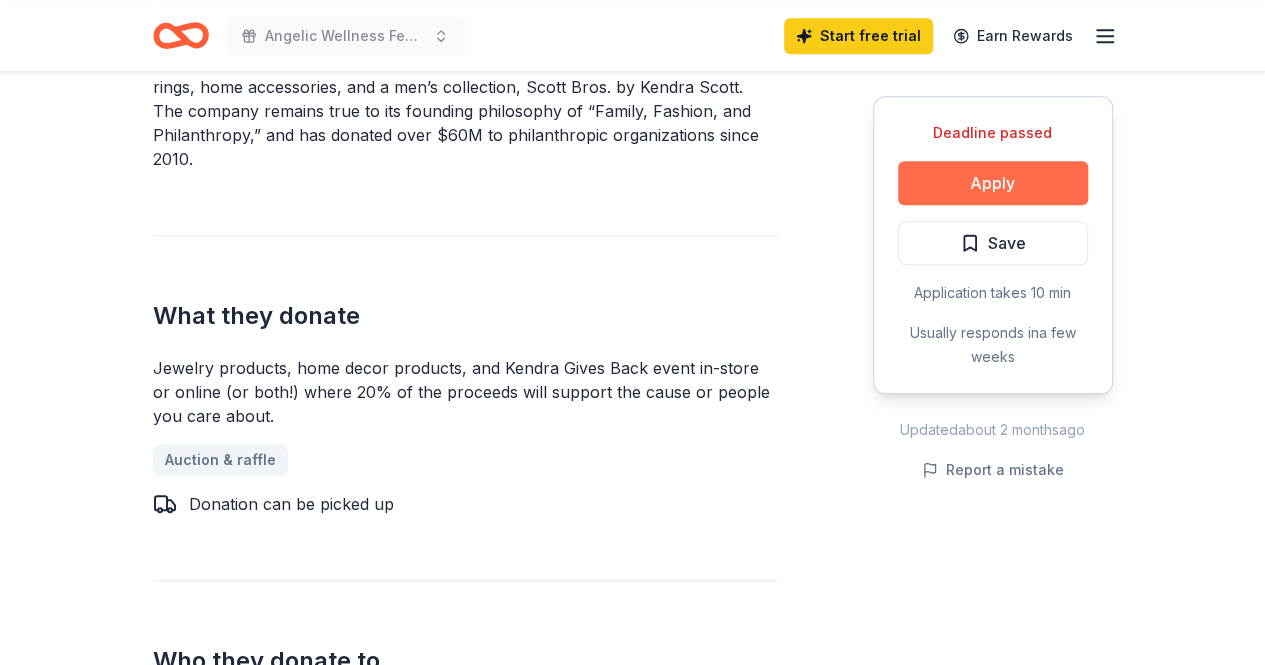 click on "Apply" at bounding box center [993, 183] 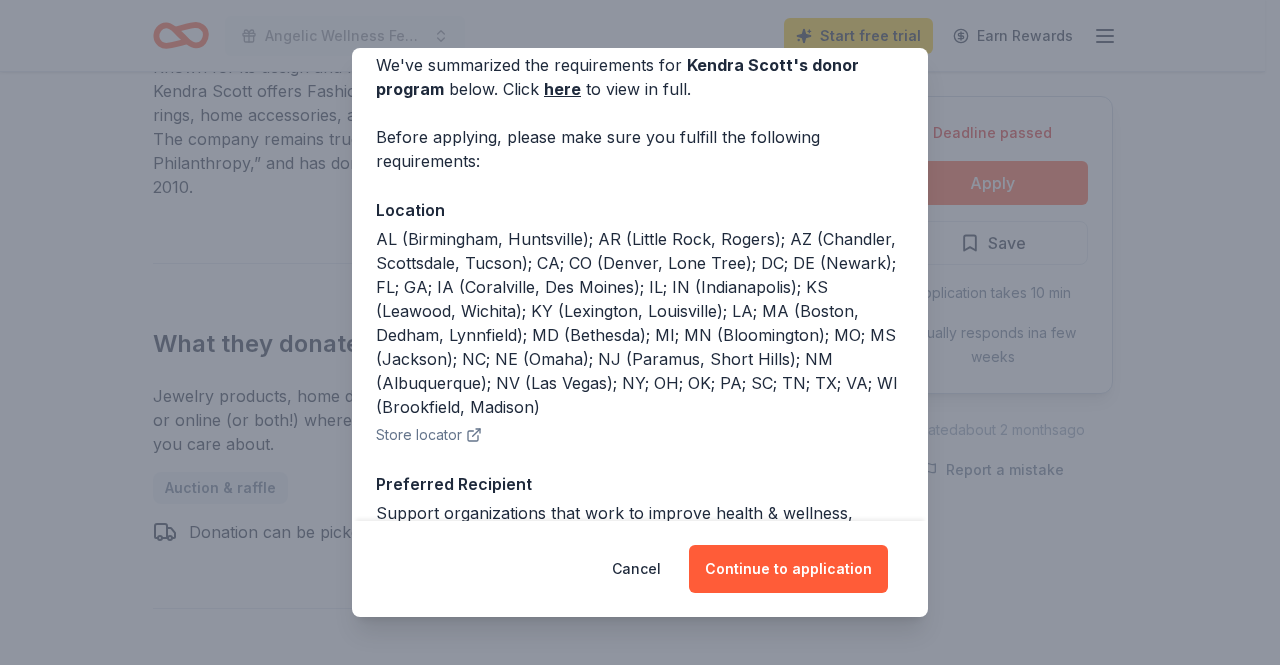 scroll, scrollTop: 100, scrollLeft: 0, axis: vertical 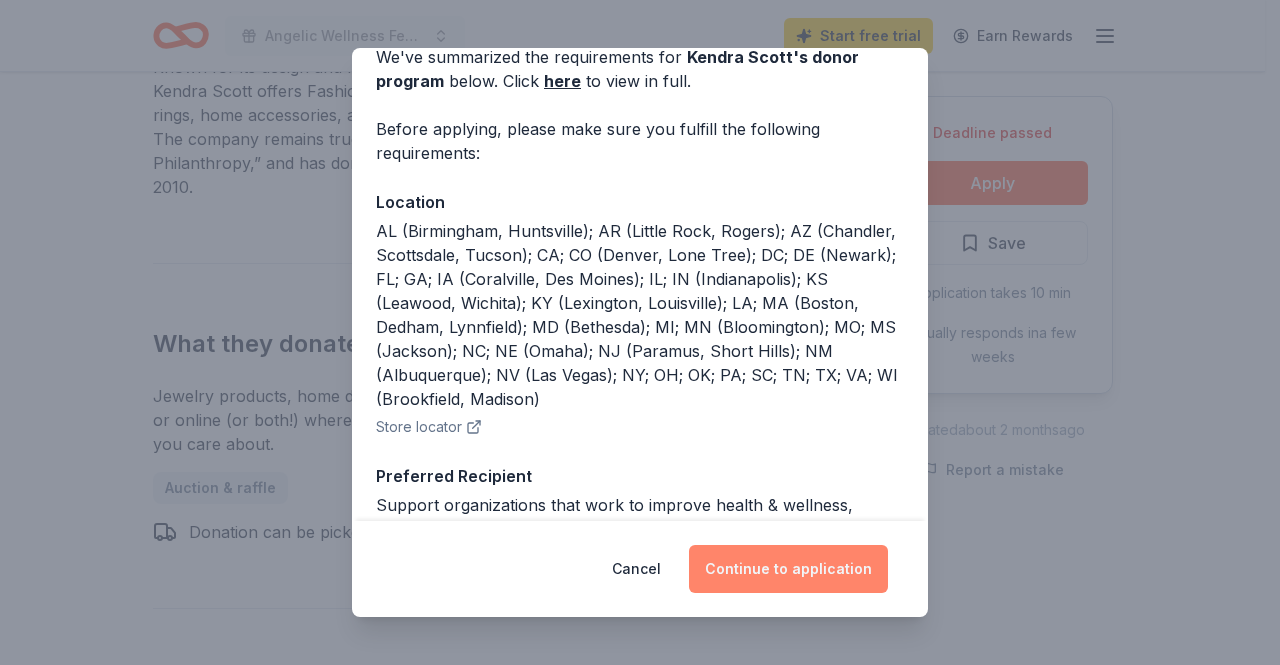 click on "Continue to application" at bounding box center [788, 569] 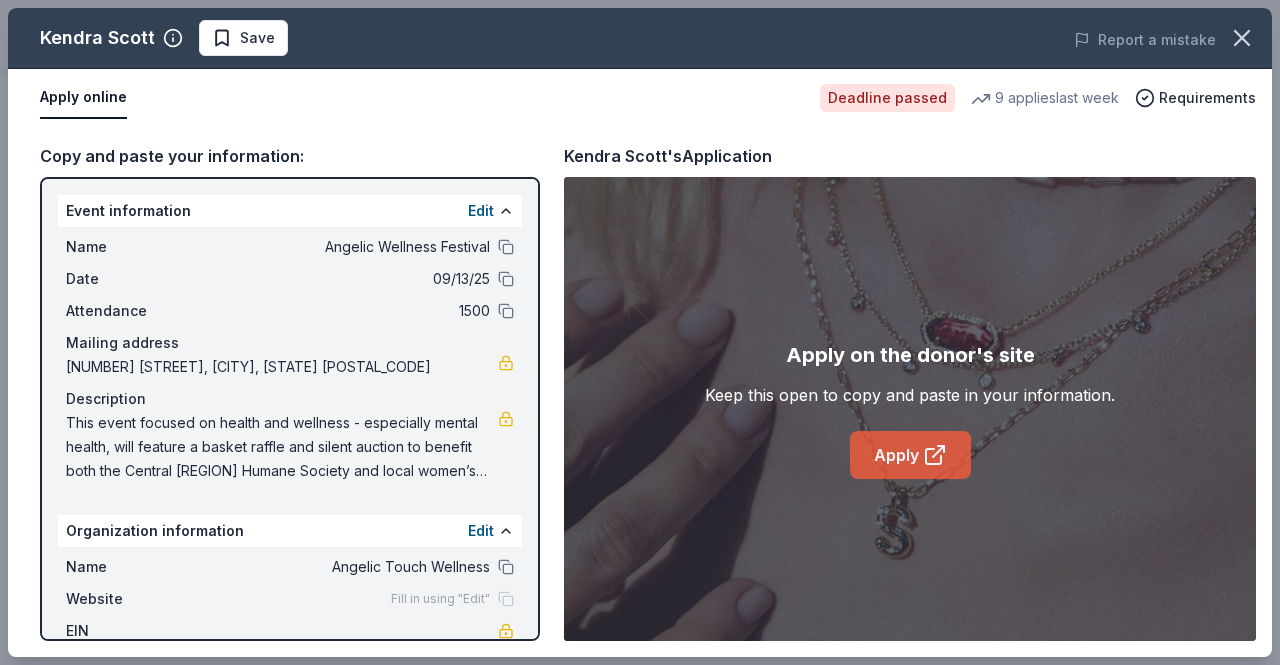 click on "Apply" at bounding box center [910, 455] 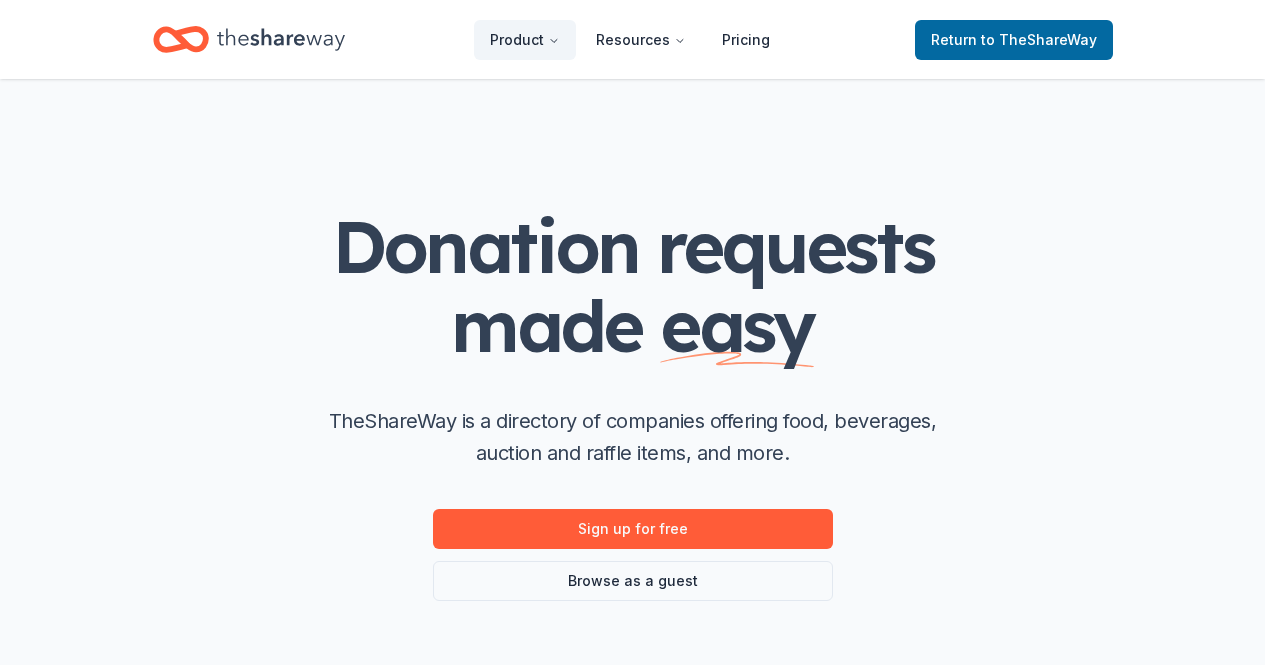 scroll, scrollTop: 0, scrollLeft: 0, axis: both 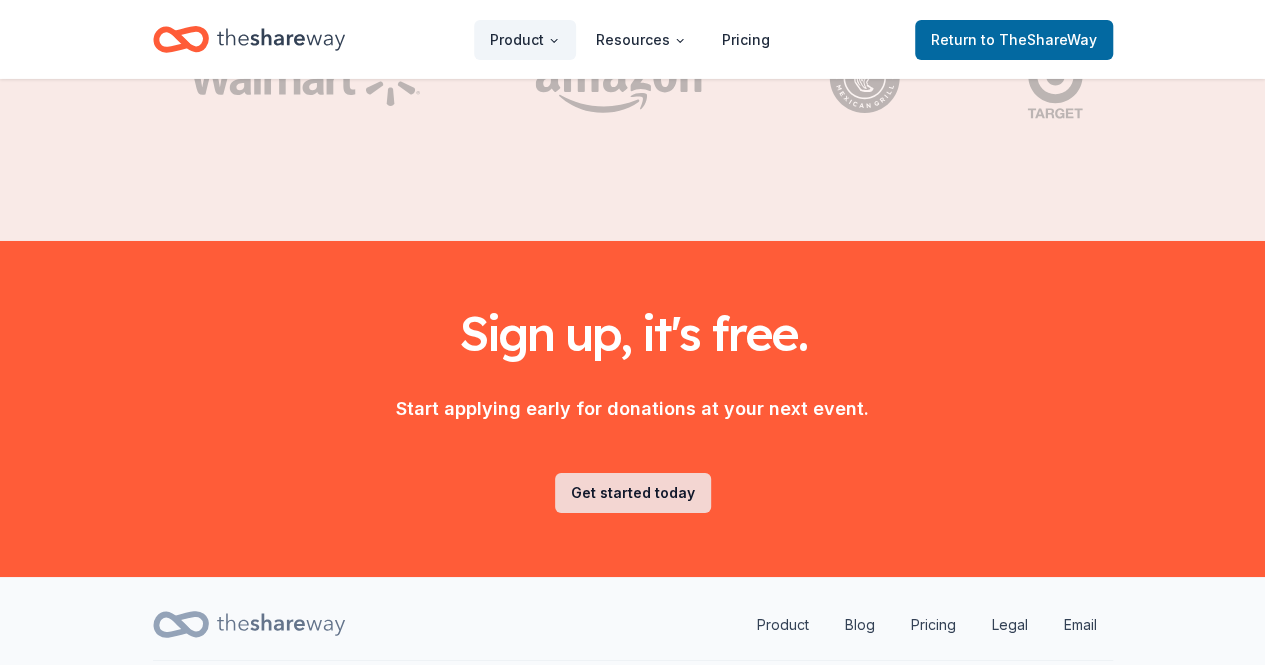 click on "Get started today" at bounding box center (633, 493) 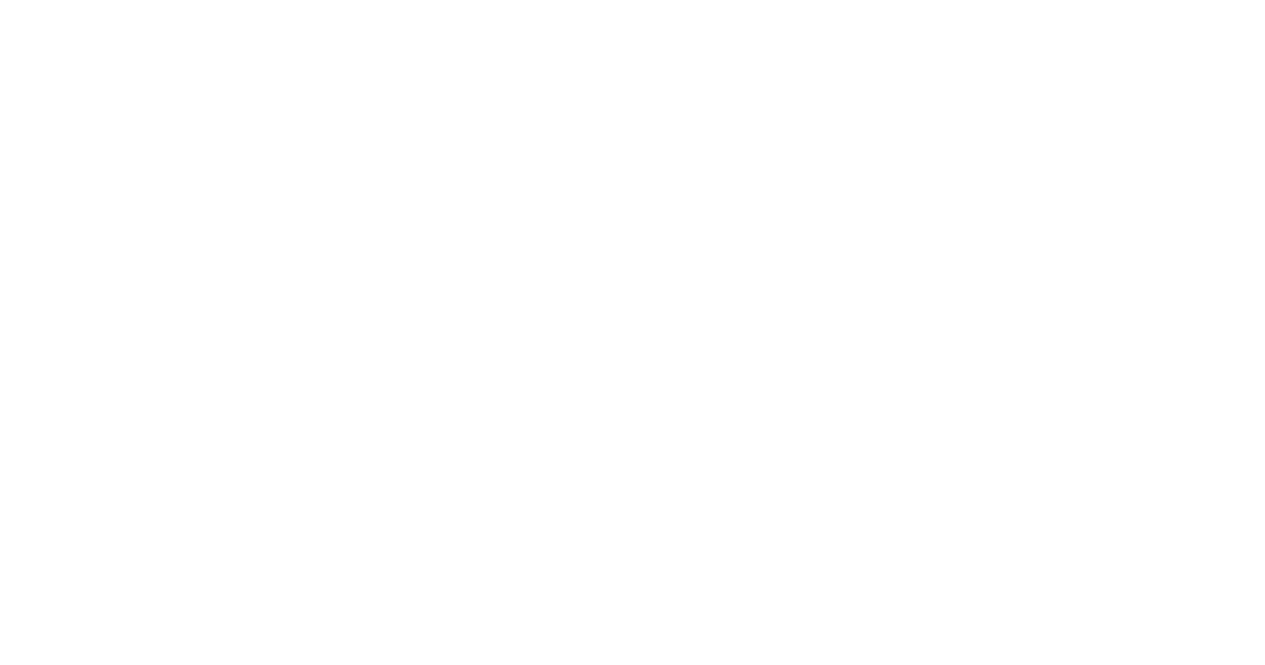 scroll, scrollTop: 0, scrollLeft: 0, axis: both 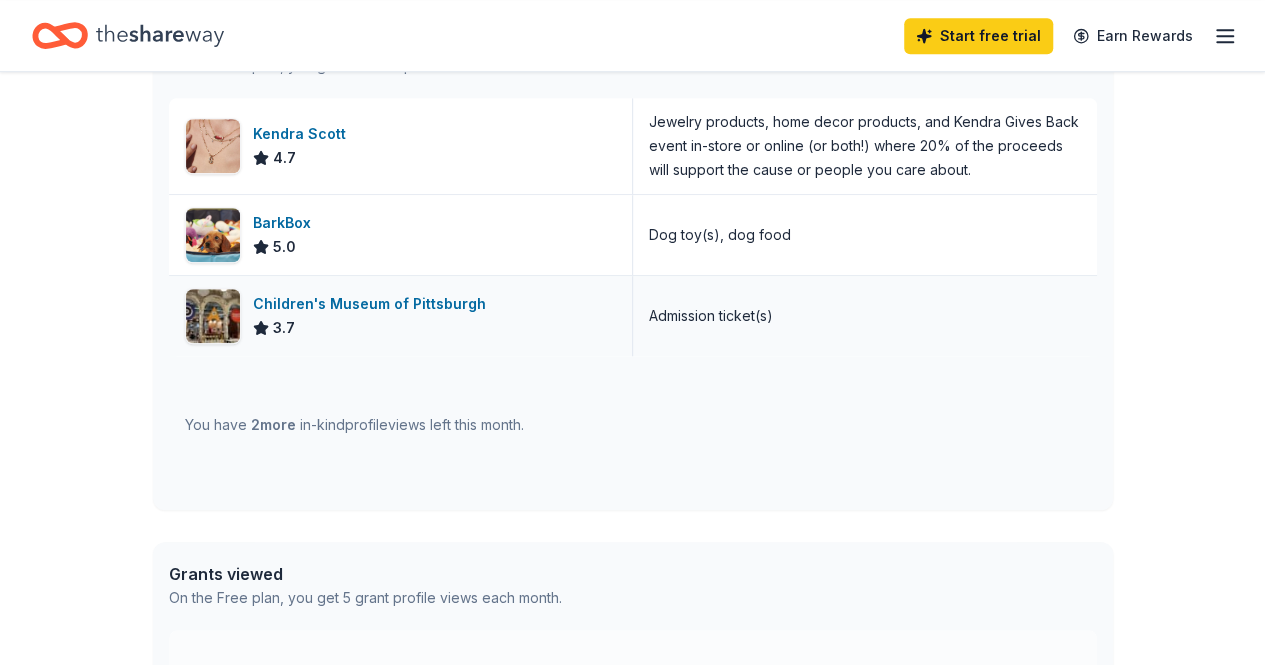 click on "Children's Museum of Pittsburgh" at bounding box center [373, 304] 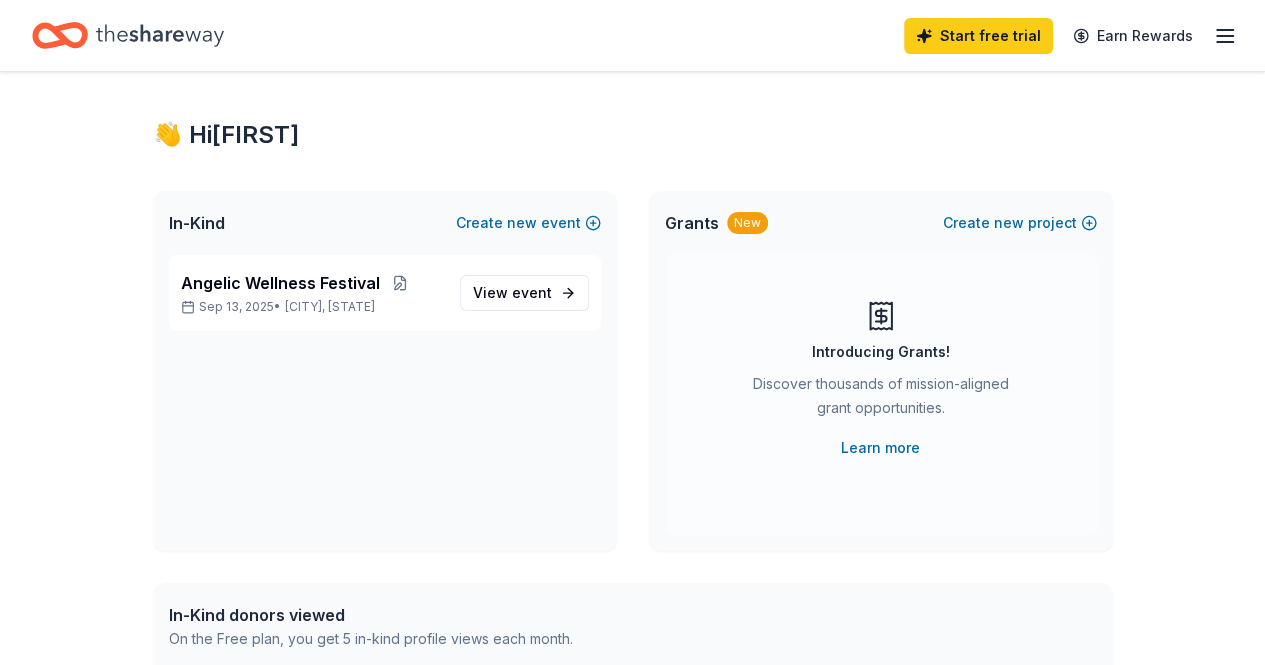 scroll, scrollTop: 0, scrollLeft: 0, axis: both 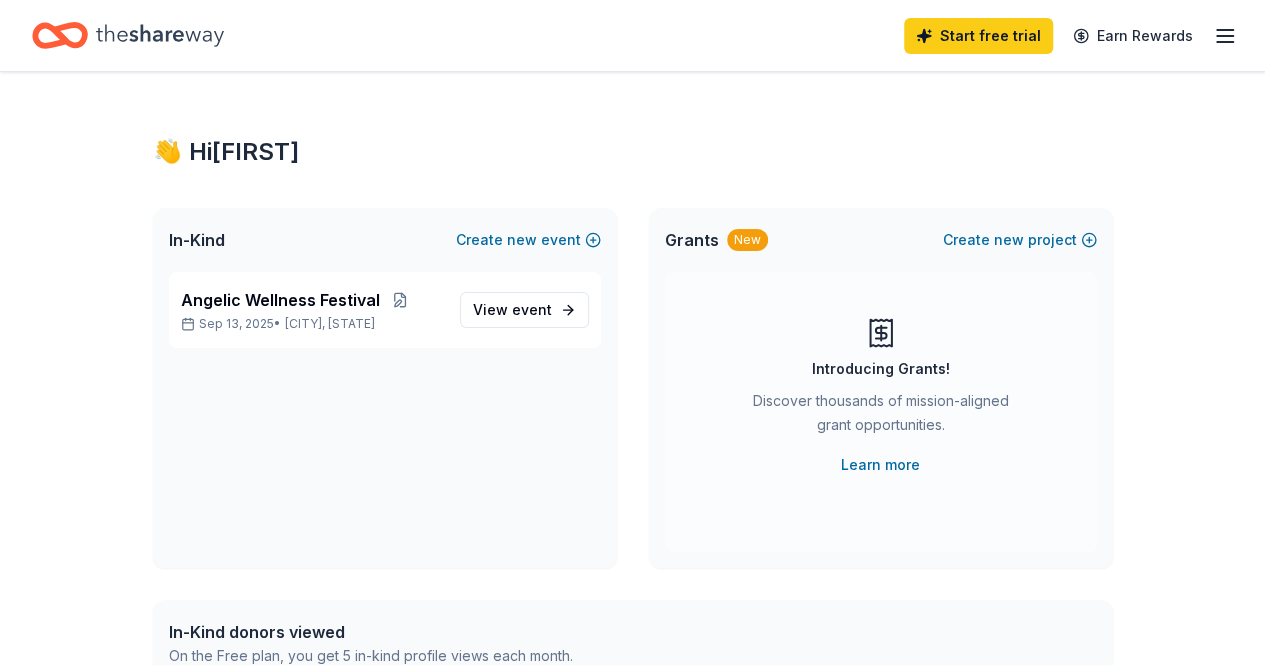 click 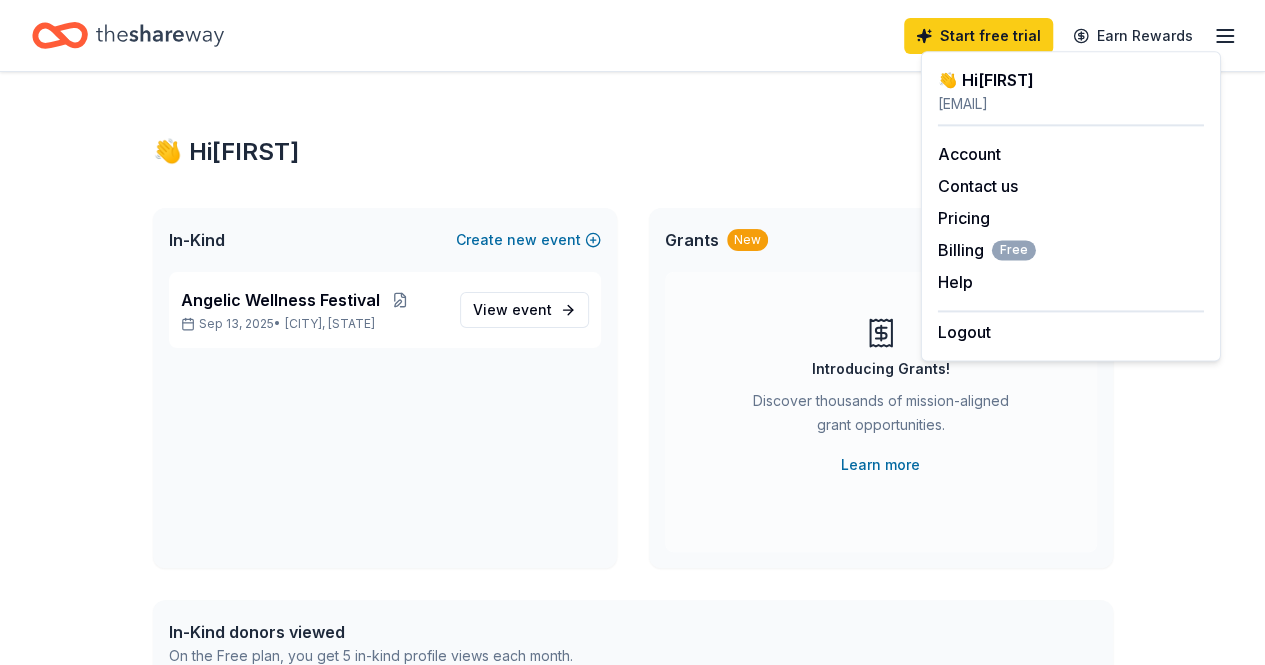 click on "👋 Hi  [FIRST] [LAST] Create  new  event   [ORG] Sep 13, 2025  •  [CITY], [STATE] View   event   Grants New Create  new  project   Introducing Grants! Discover thousands of mission-aligned grant opportunities. Learn more In-Kind donors viewed On the Free plan, you get 5 in-kind profile views each month. [BRAND] 4.7 Jewelry products, home decor products, and [BRAND] Gives Back event in-store or online (or both!) where 20% of the proceeds will support the cause or people you care about. [BRAND] 5.0 Dog toy(s), dog food [ORG] 3.7 Admission ticket(s) You have   2  more   in-kind  profile  views   left this month.  Grants viewed On the Free plan, you get 5 grant profile views each month. You have not yet viewed any  grant  profiles this month. Create a new  project   to view  grants ." at bounding box center (633, 770) 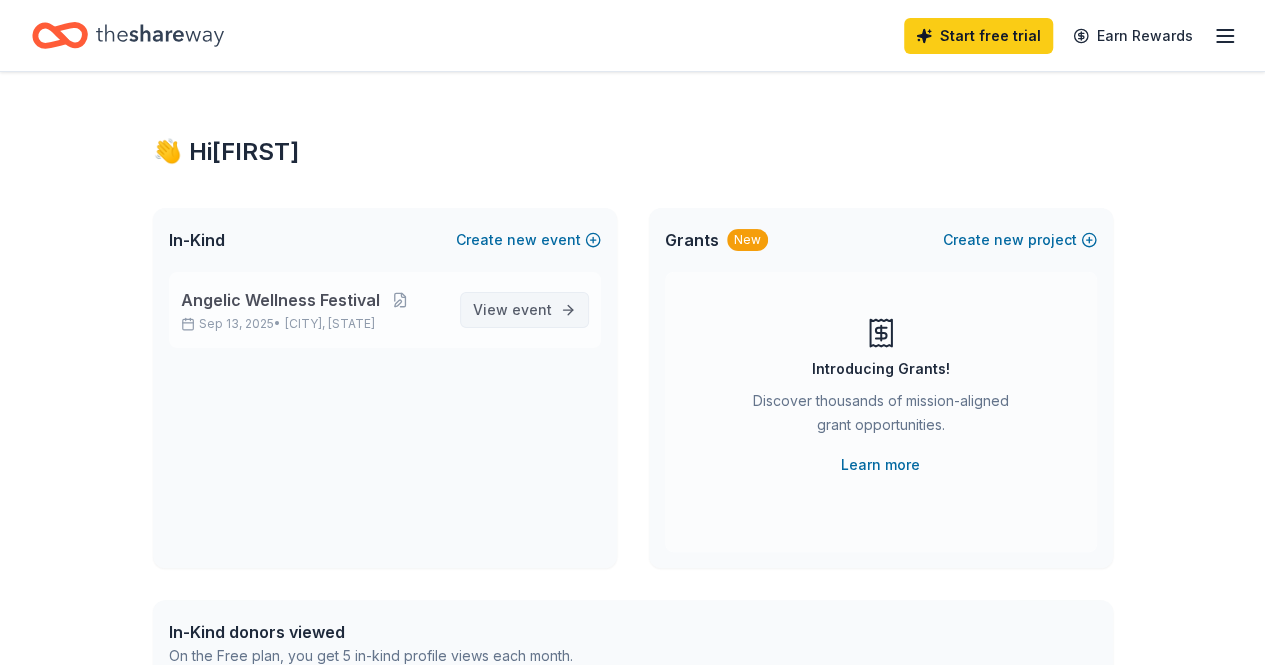 click on "View   event" at bounding box center (512, 310) 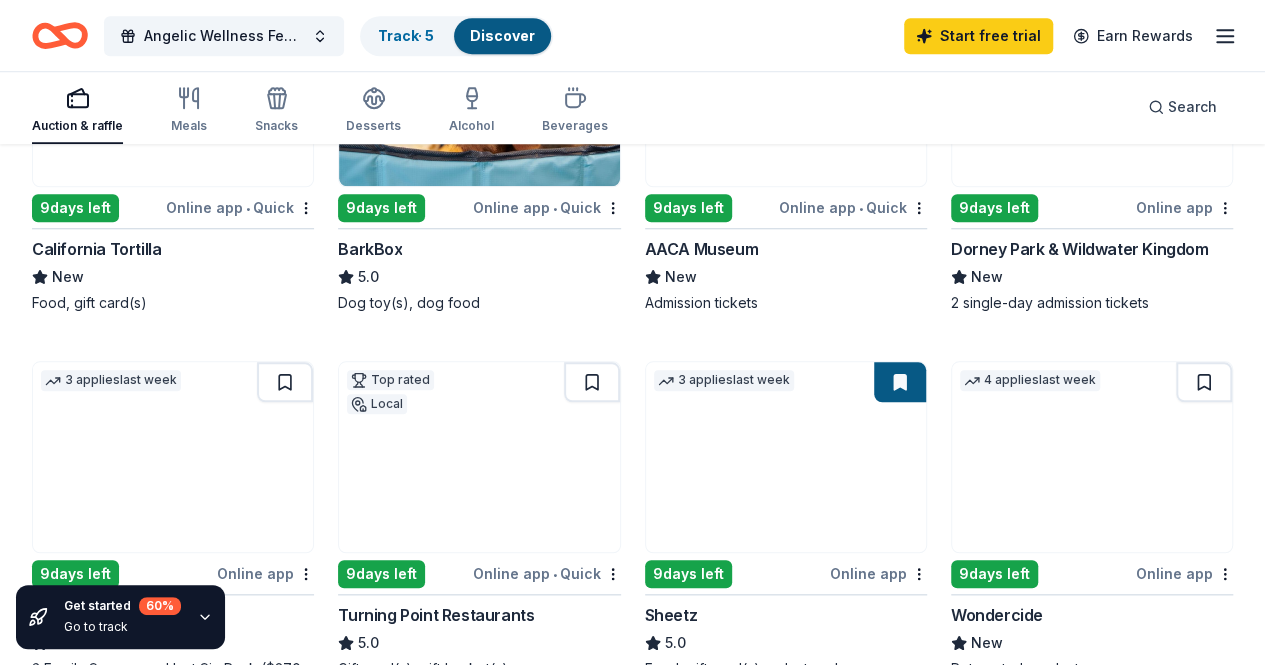 scroll, scrollTop: 765, scrollLeft: 0, axis: vertical 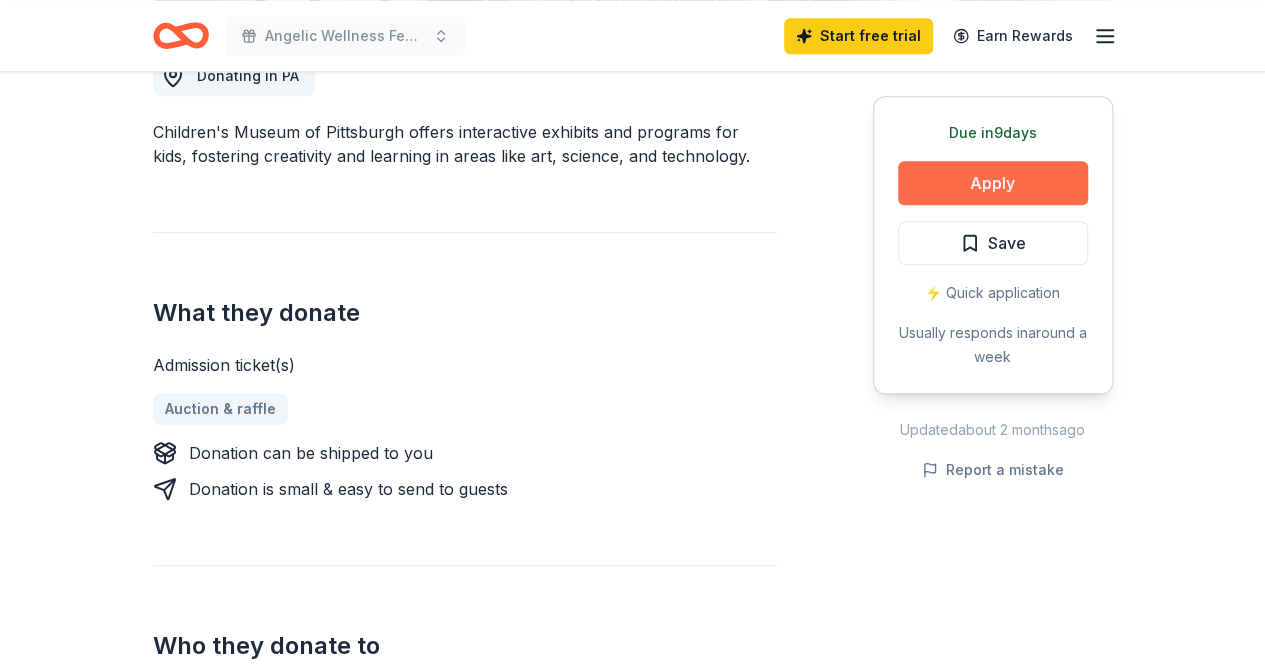 click on "Apply" at bounding box center [993, 183] 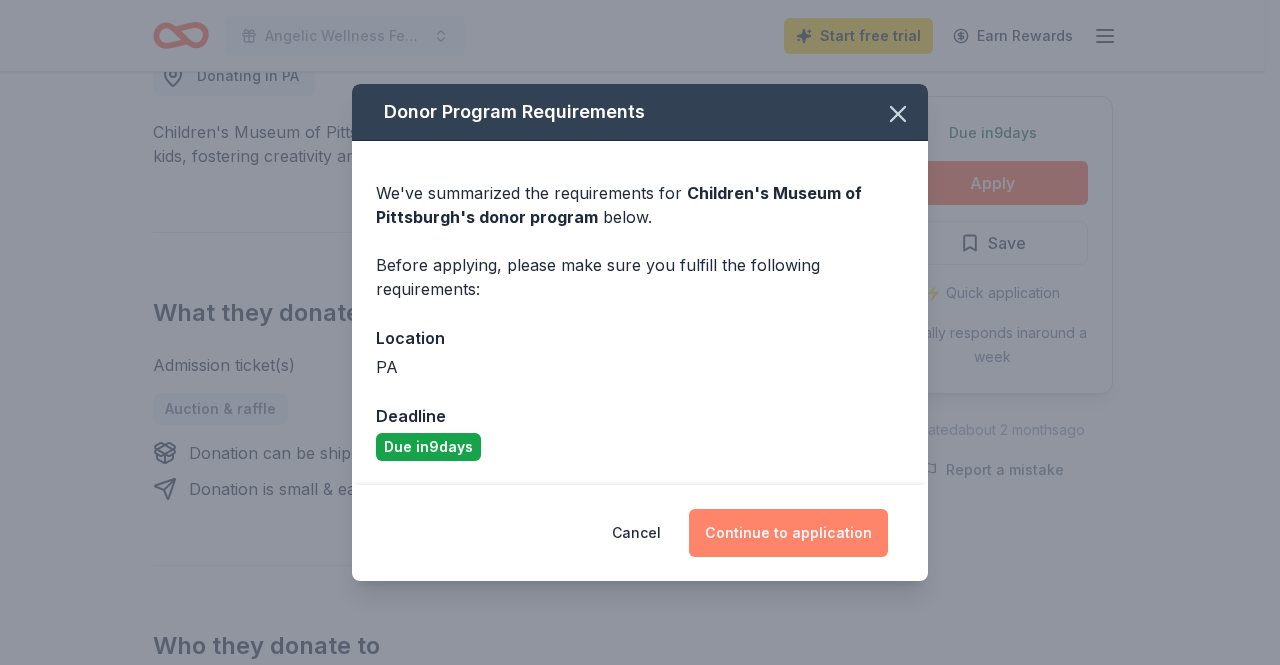 click on "Continue to application" at bounding box center [788, 533] 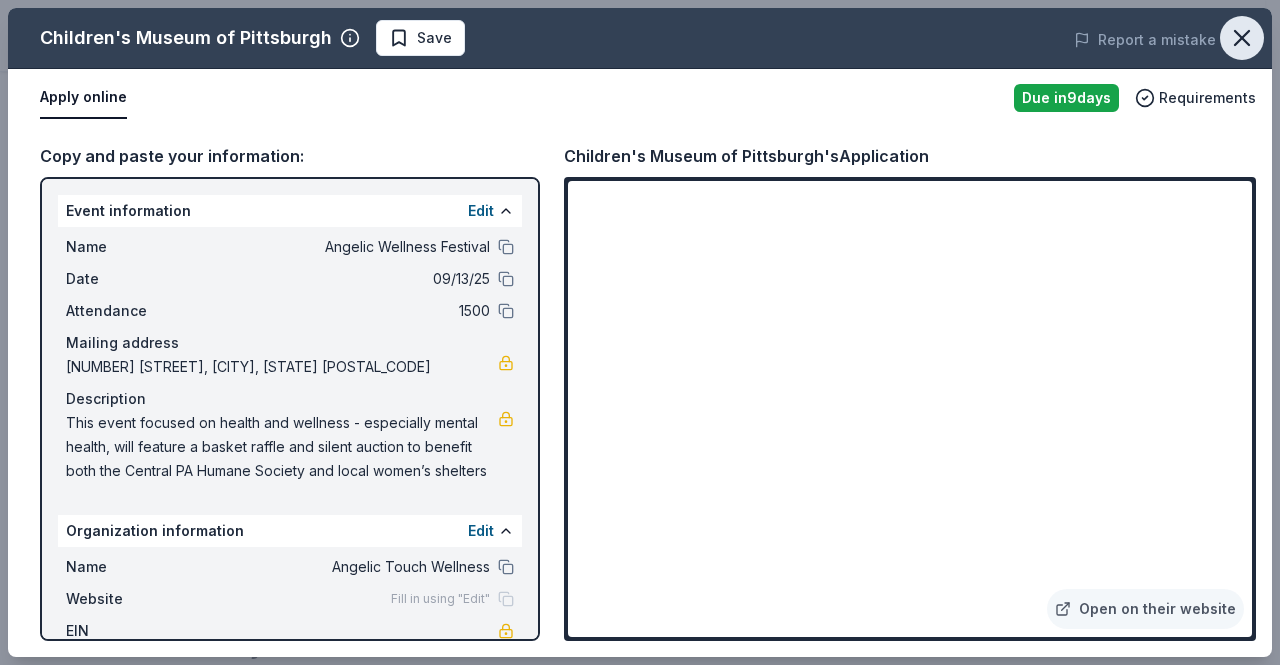 click 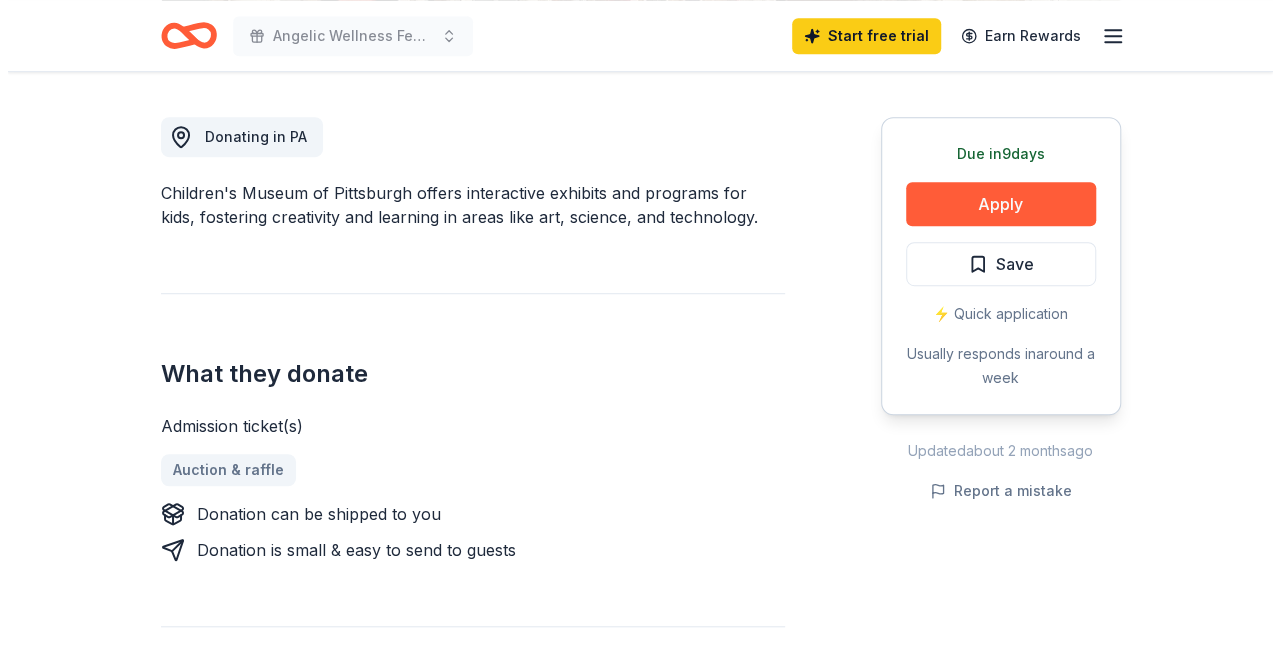 scroll, scrollTop: 542, scrollLeft: 0, axis: vertical 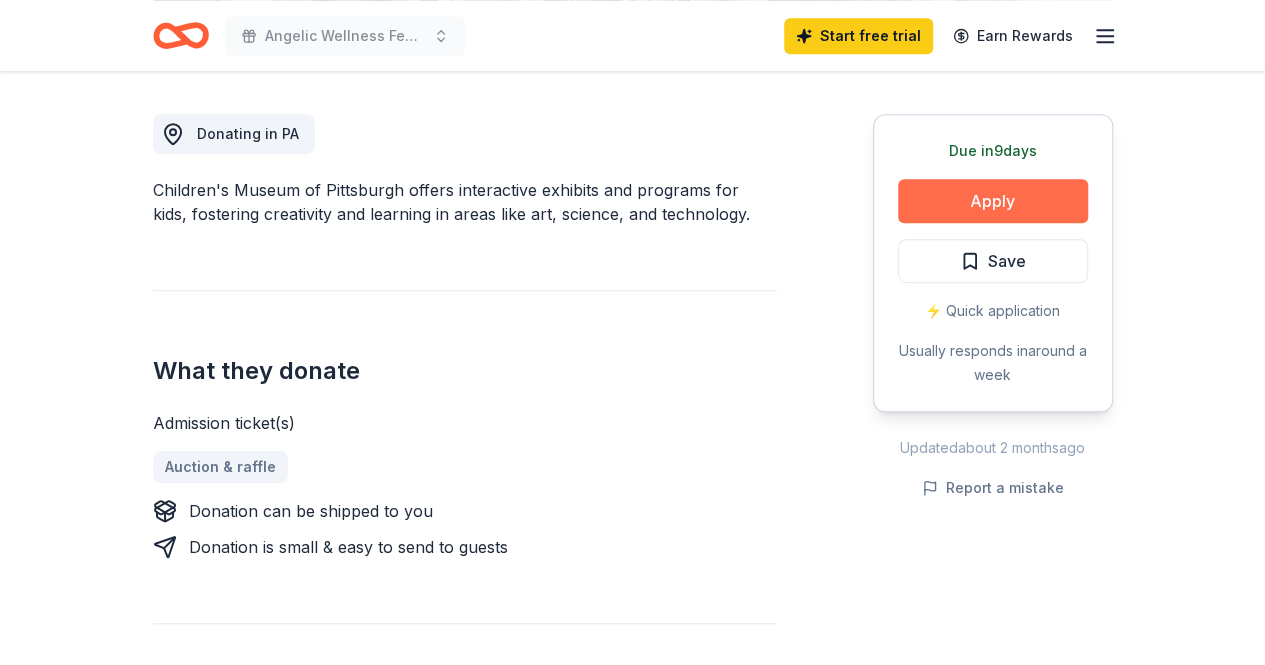click on "Apply" at bounding box center (993, 201) 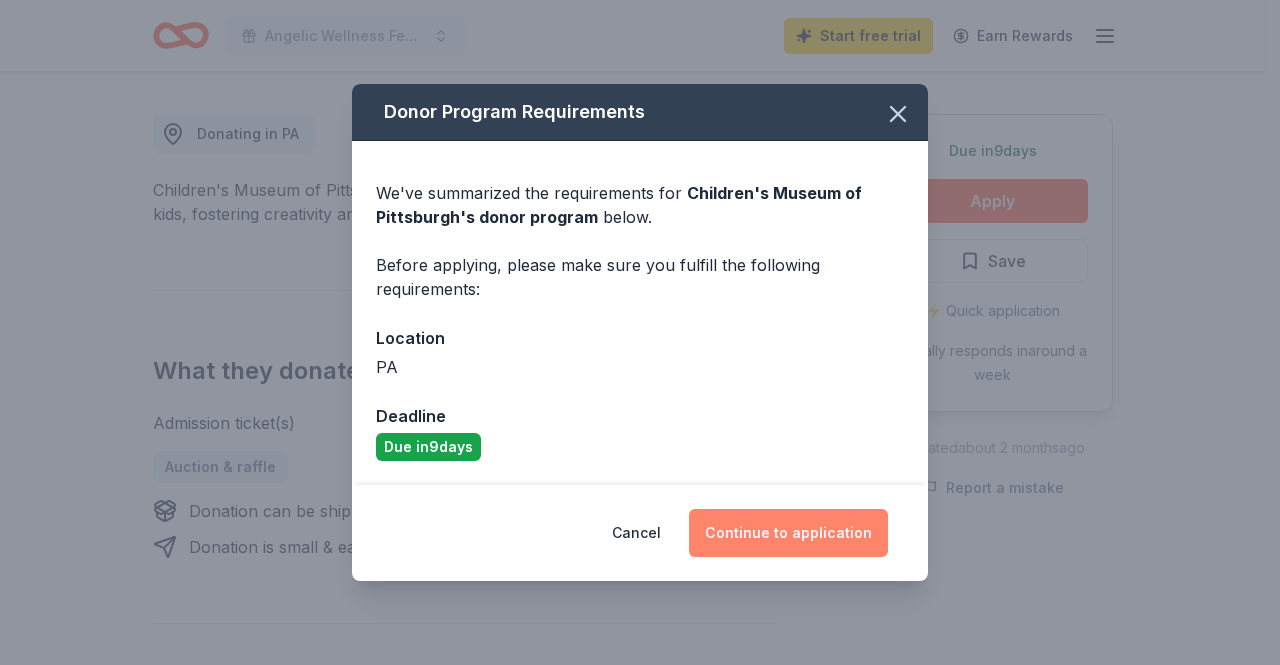 click on "Continue to application" at bounding box center [788, 533] 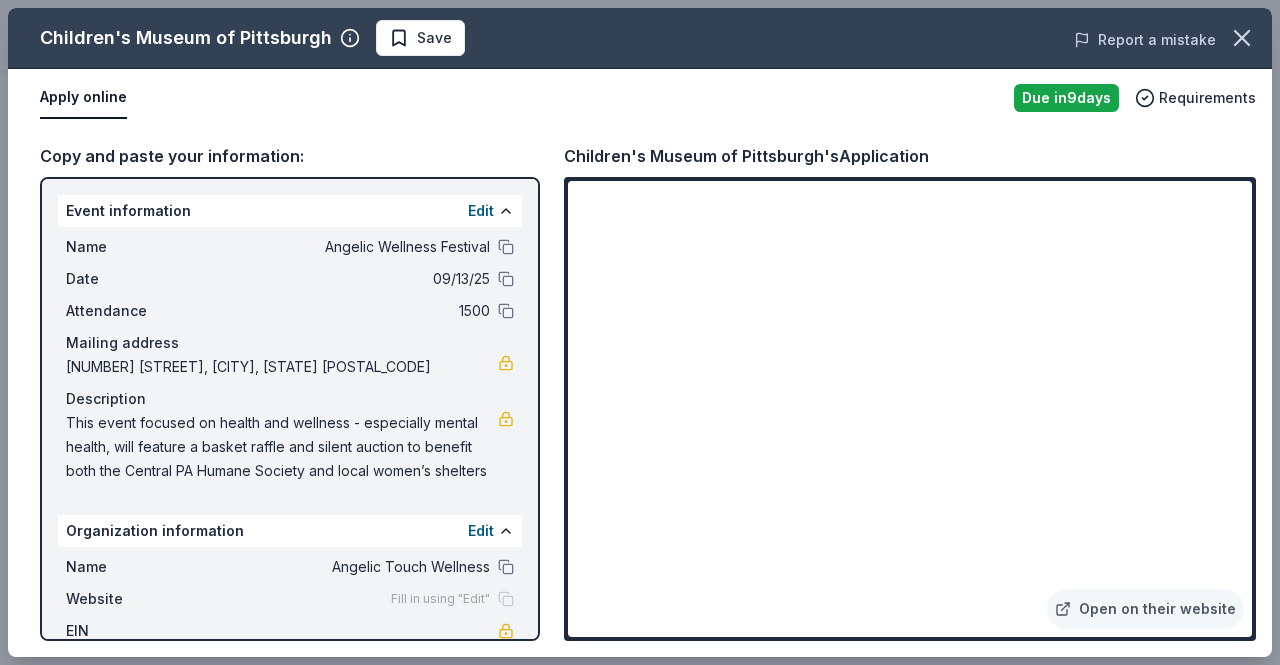 click on "Report a mistake" at bounding box center (1145, 40) 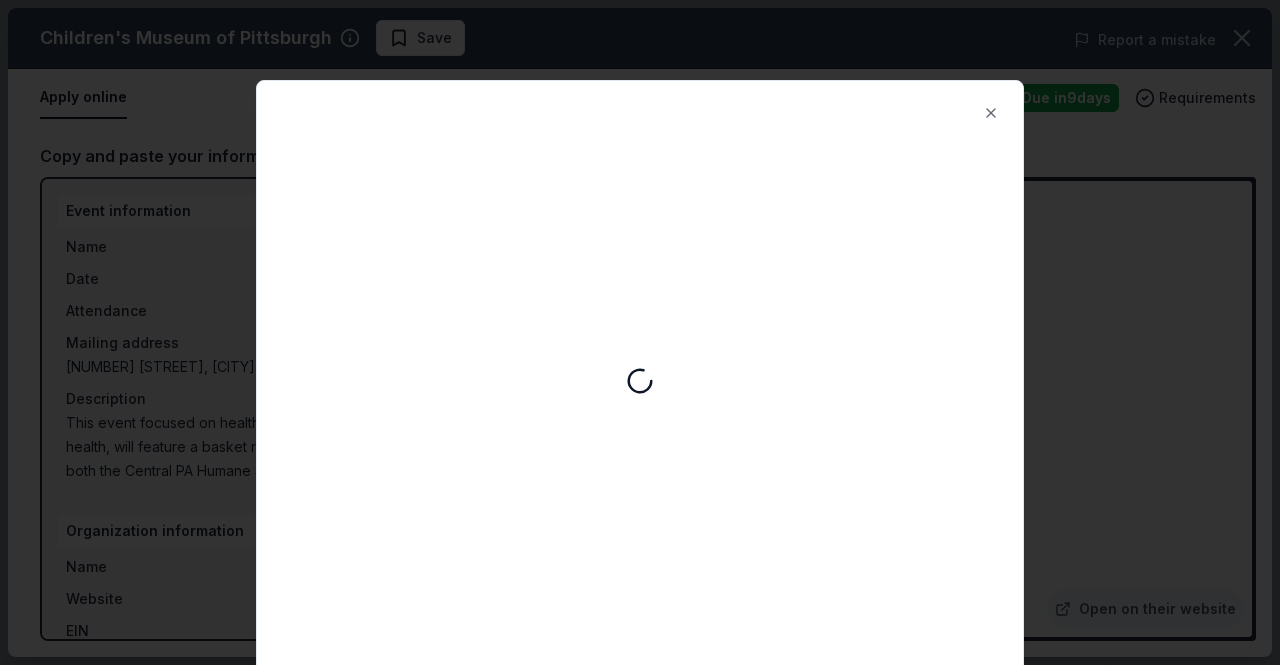 scroll, scrollTop: 0, scrollLeft: 0, axis: both 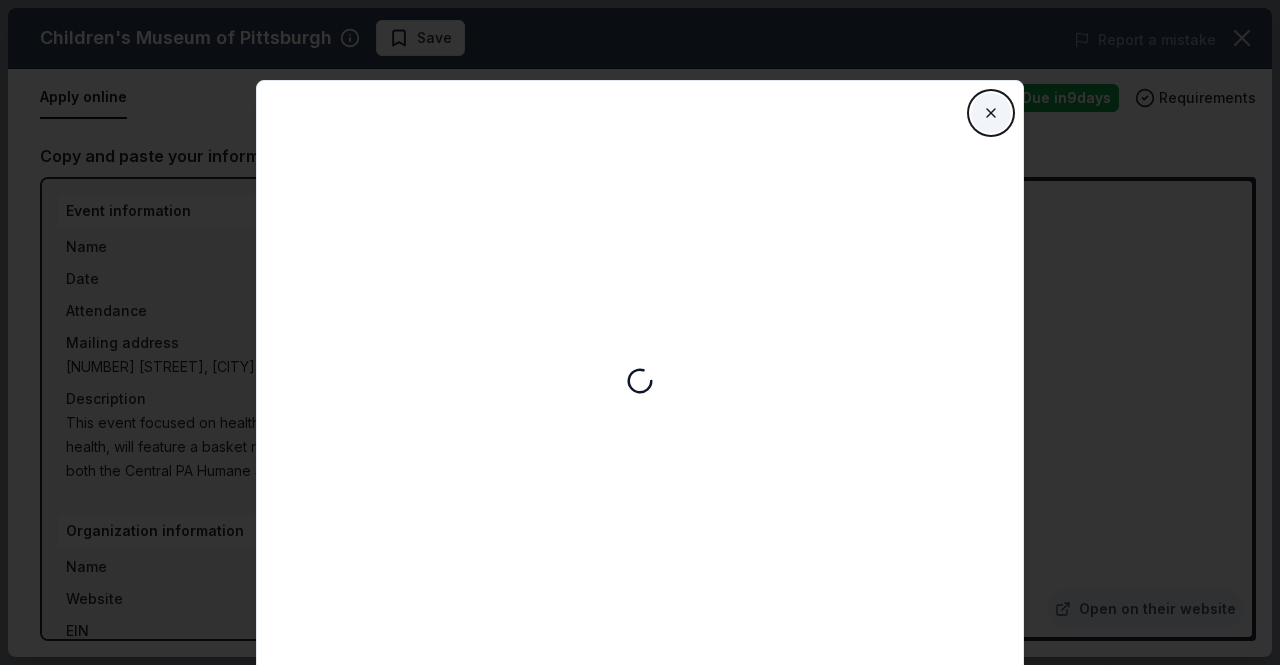 click on "Close" at bounding box center (991, 113) 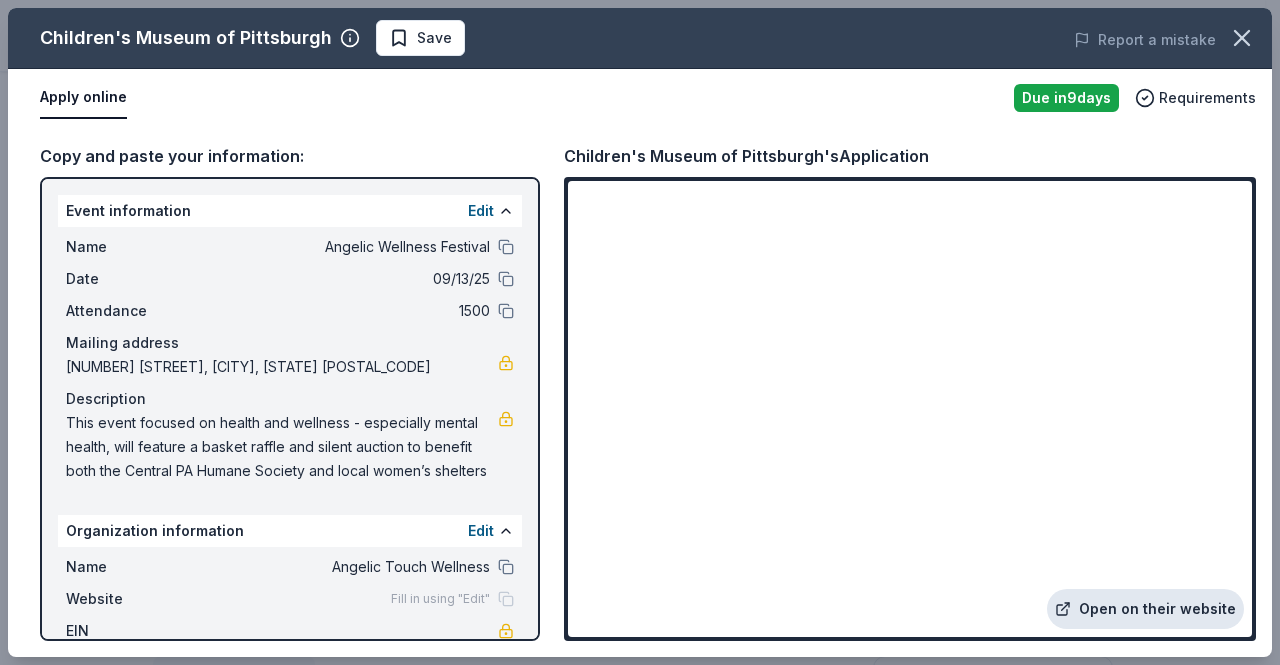 click on "Open on their website" at bounding box center (1145, 609) 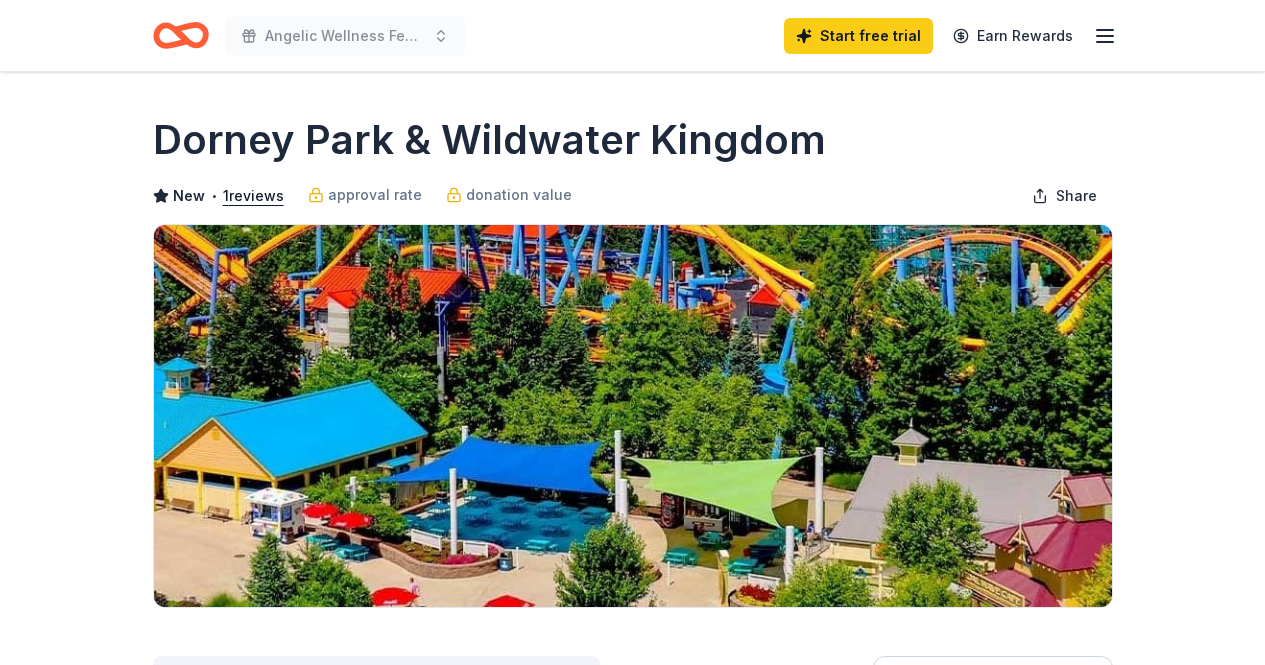 scroll, scrollTop: 0, scrollLeft: 0, axis: both 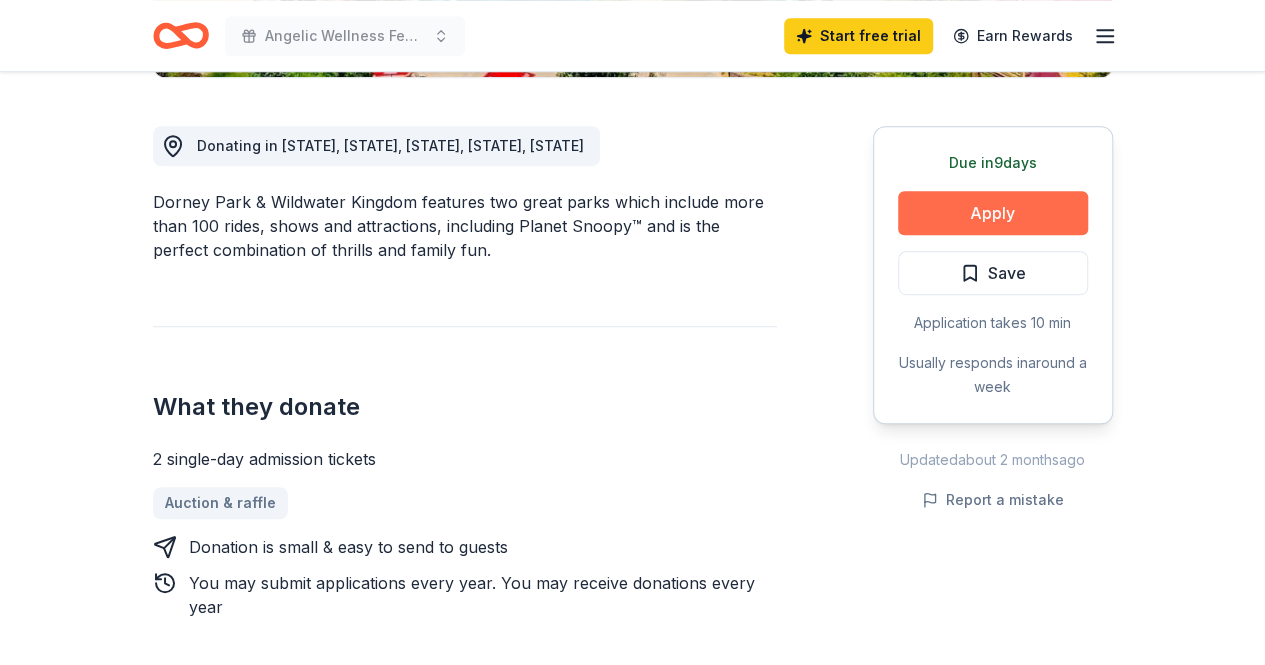 click on "Apply" at bounding box center (993, 213) 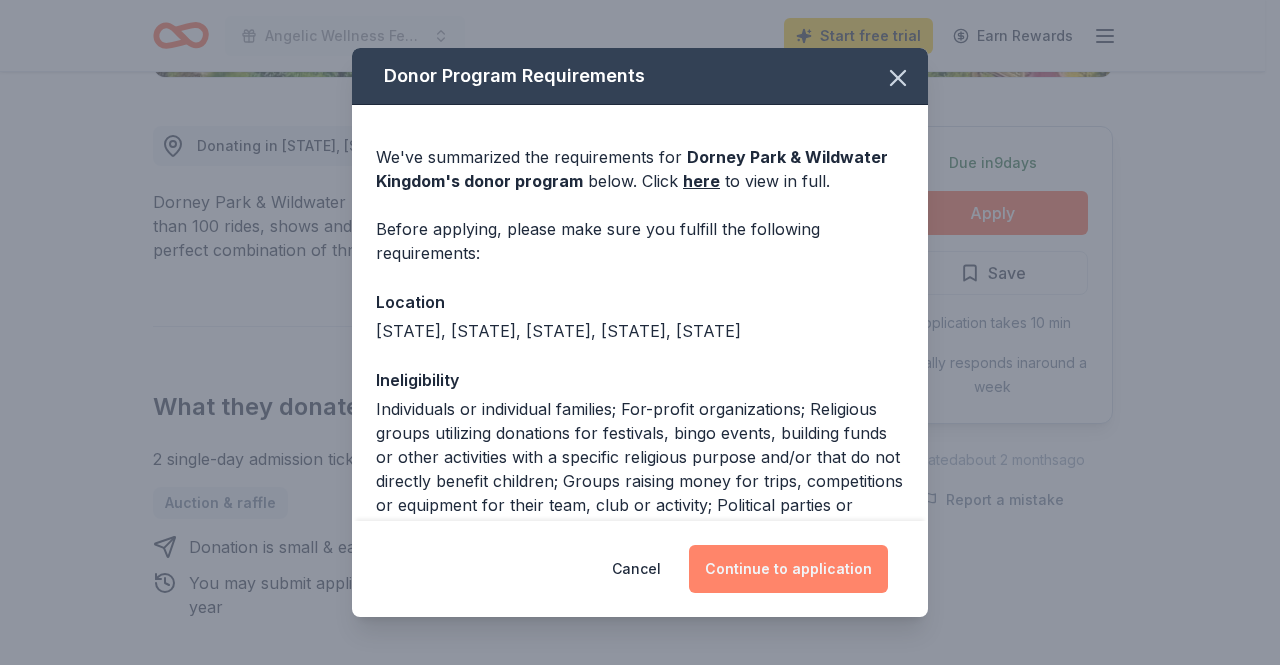 click on "Continue to application" at bounding box center [788, 569] 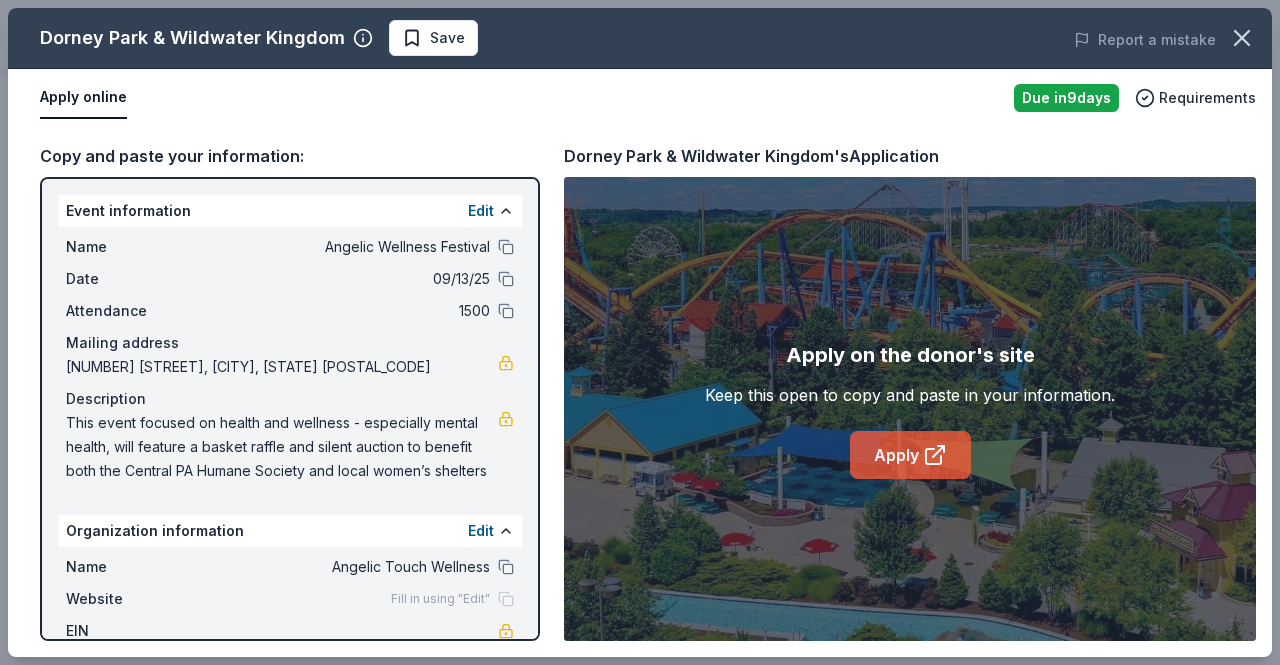 click on "Apply" at bounding box center [910, 455] 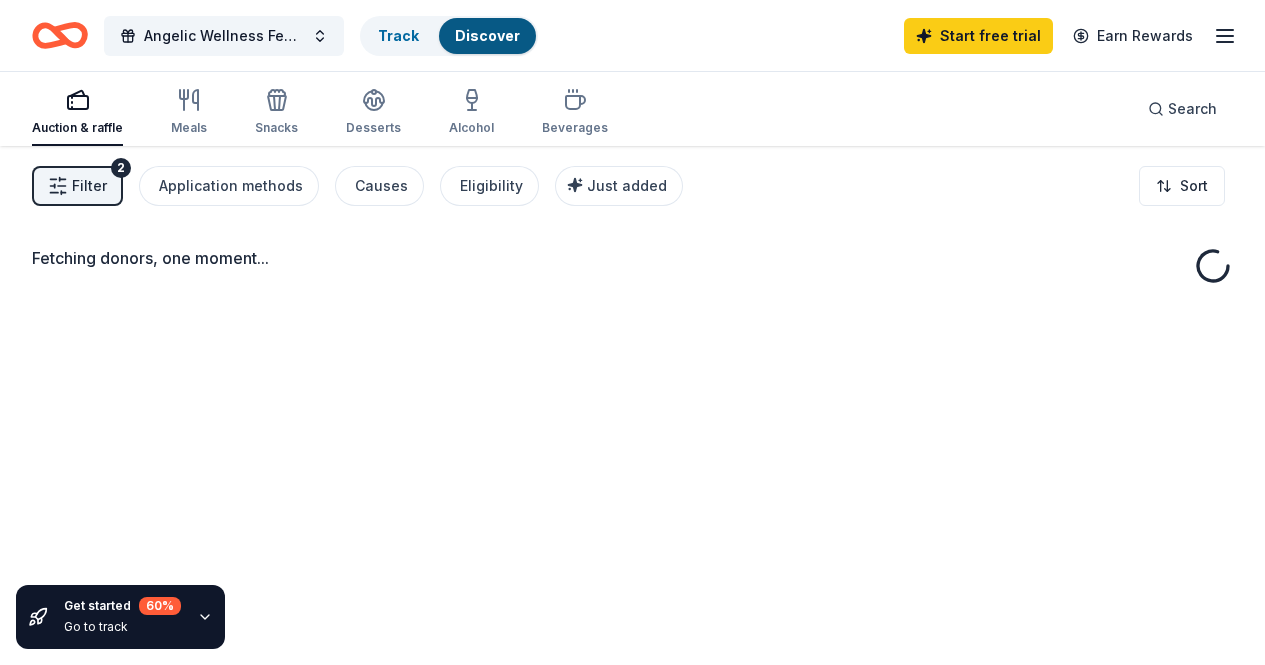 scroll, scrollTop: 0, scrollLeft: 0, axis: both 